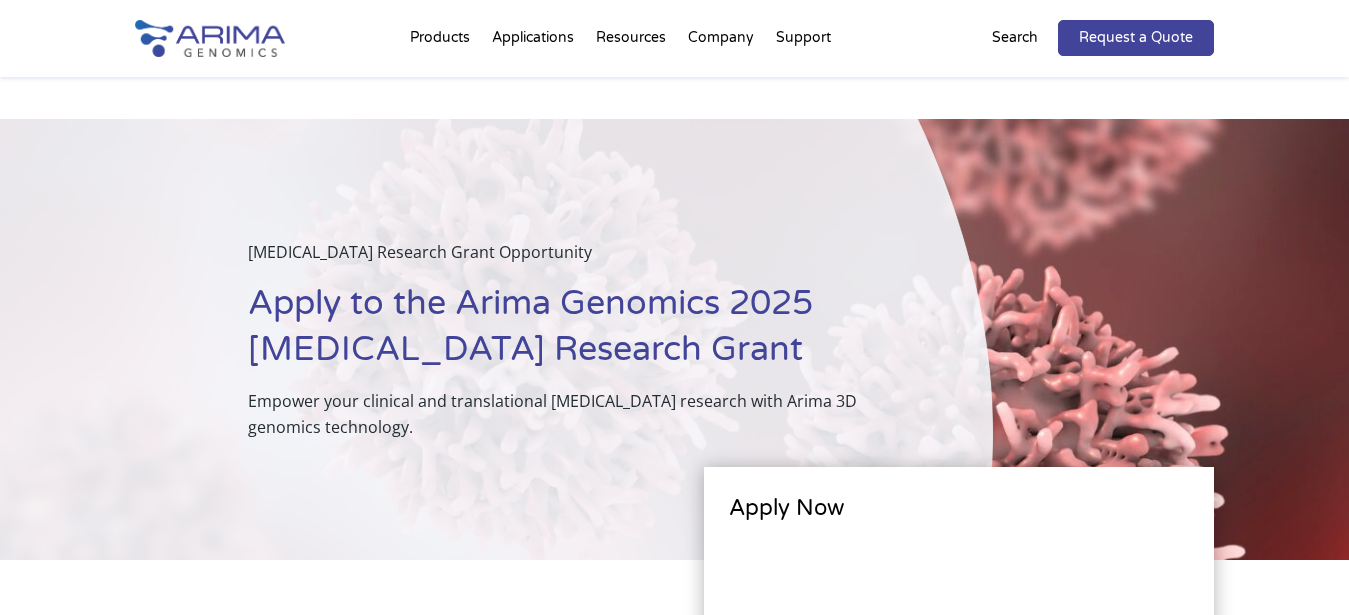 scroll, scrollTop: 782, scrollLeft: 0, axis: vertical 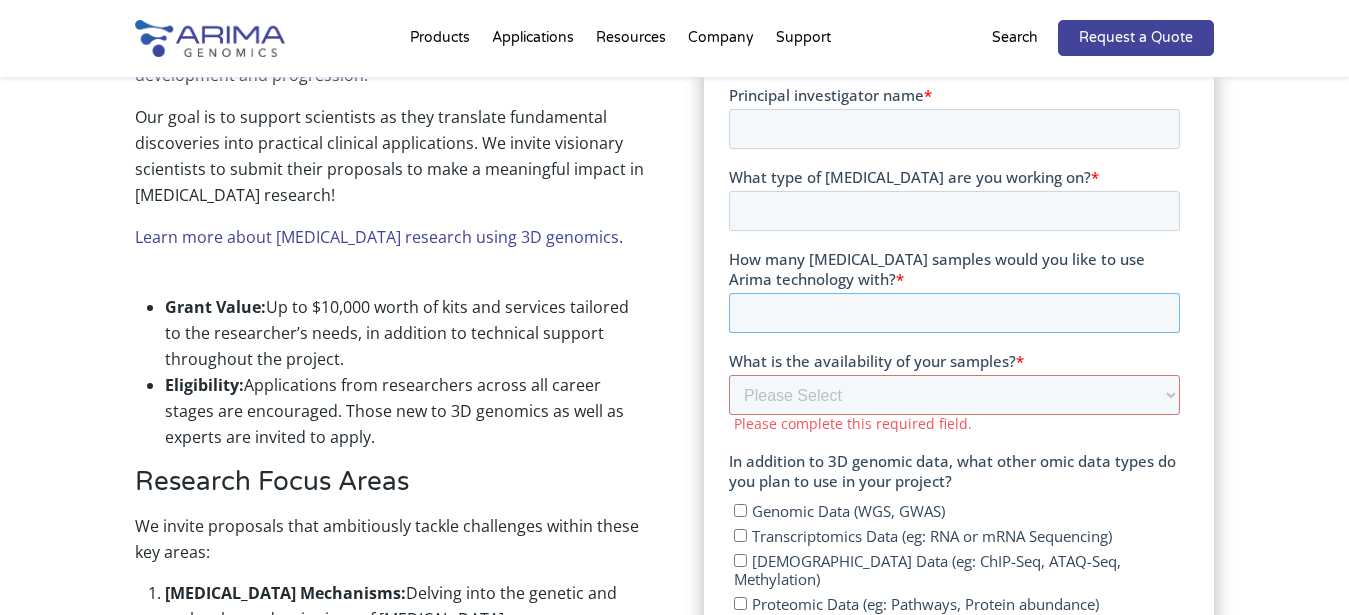 click on "How many [MEDICAL_DATA] samples would you like to use Arima technology with? *" at bounding box center (954, 313) 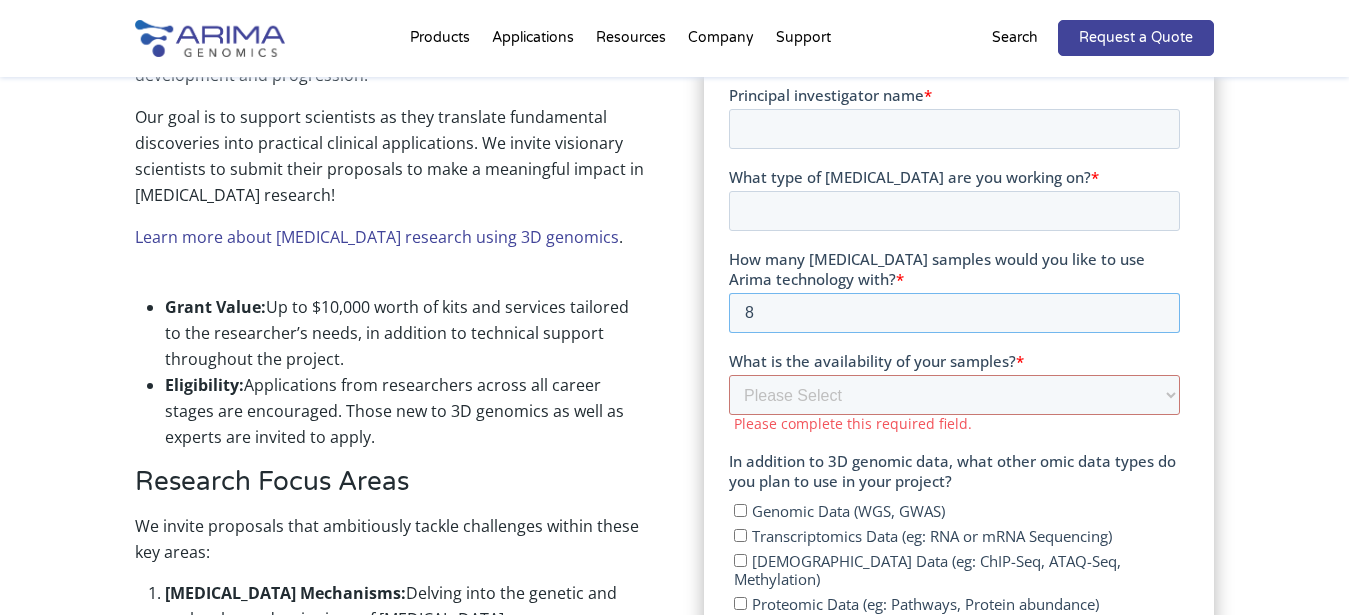 scroll, scrollTop: 0, scrollLeft: 0, axis: both 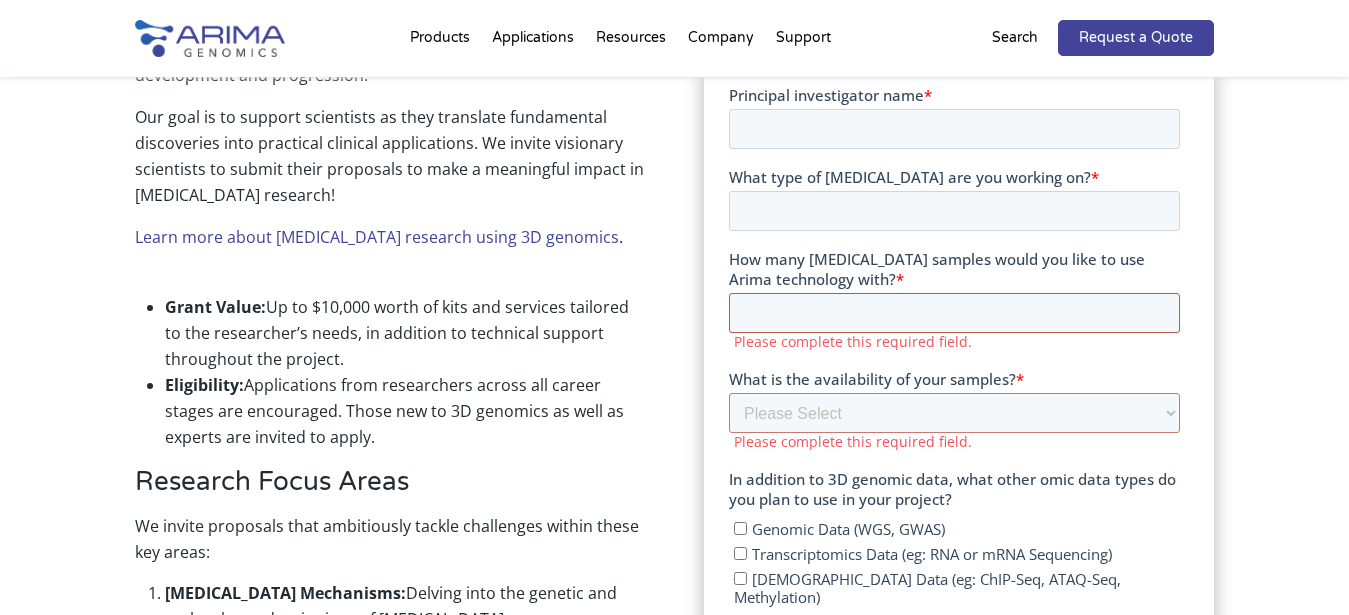 type on "8" 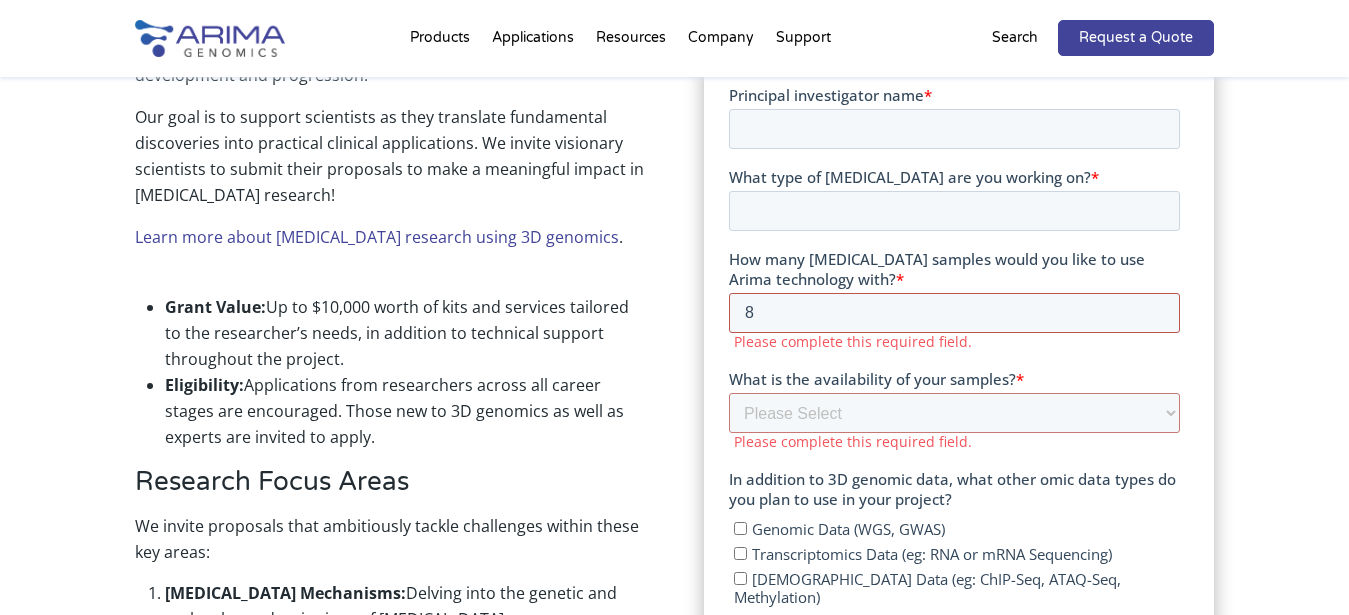 type 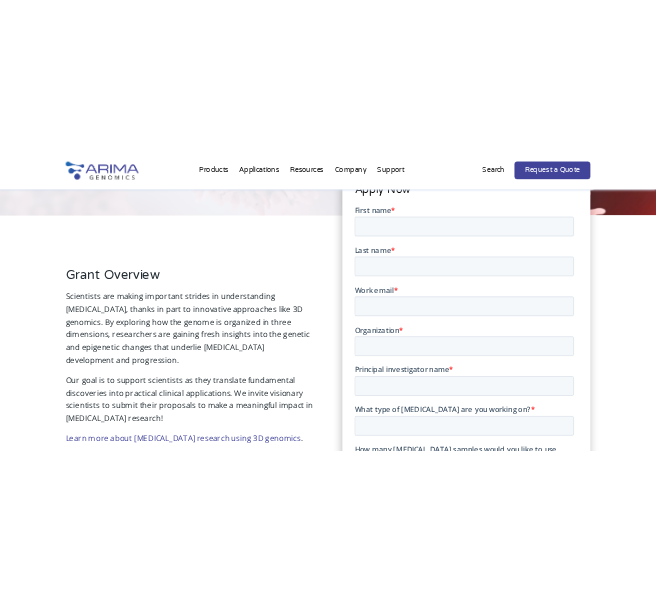 scroll, scrollTop: 422, scrollLeft: 0, axis: vertical 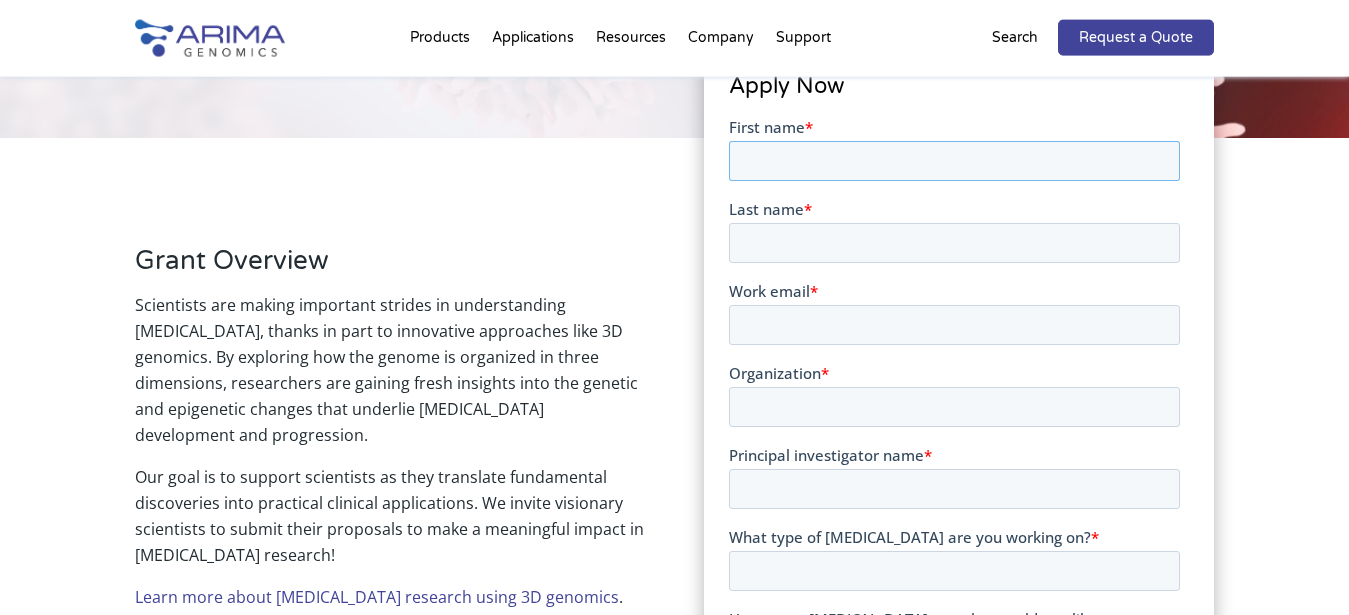 click on "First name *" at bounding box center [954, 160] 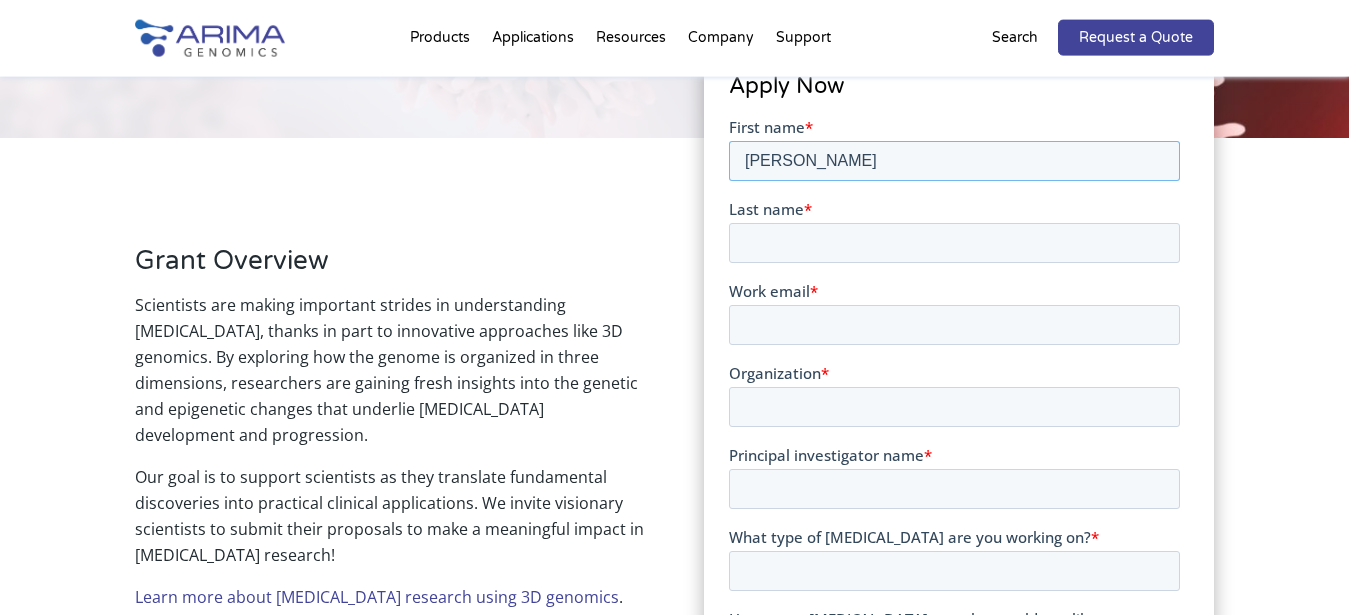 type on "[PERSON_NAME]" 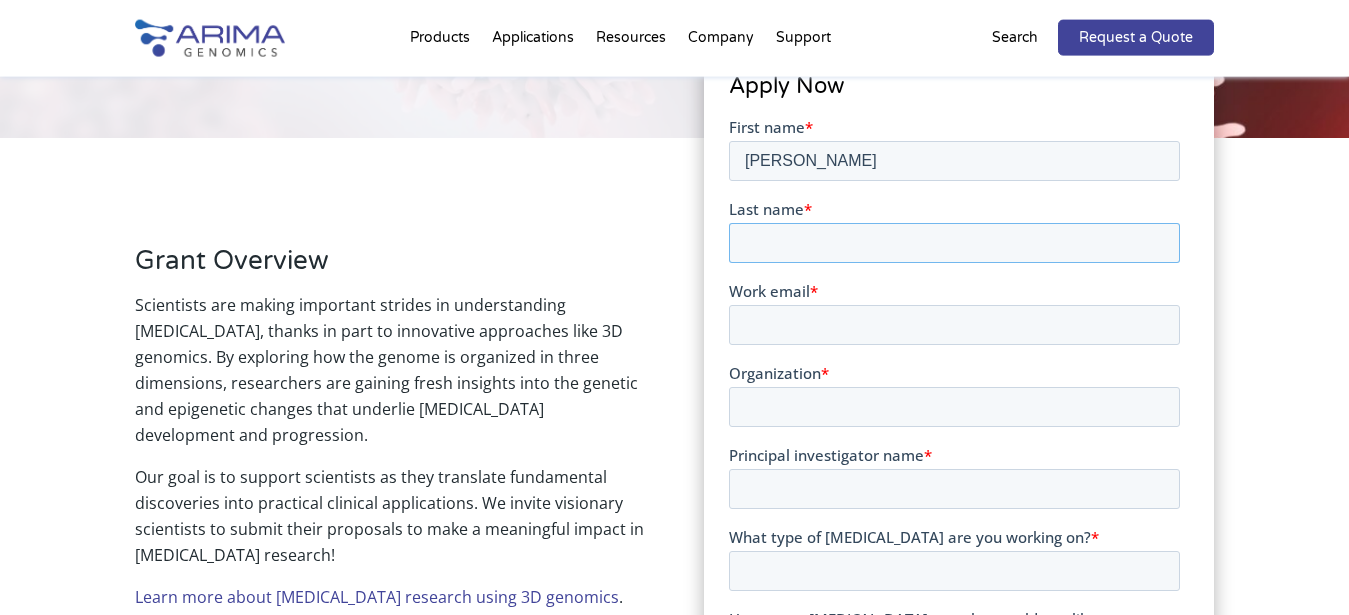 click on "Last name *" at bounding box center [954, 242] 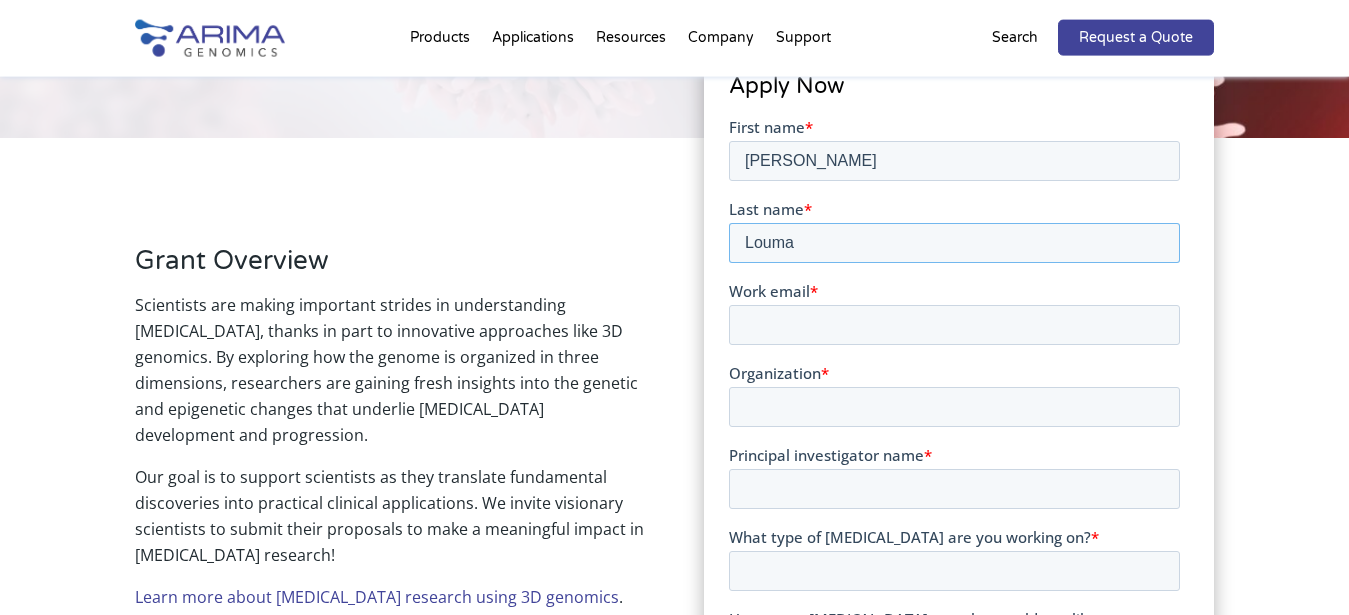 type on "Louma" 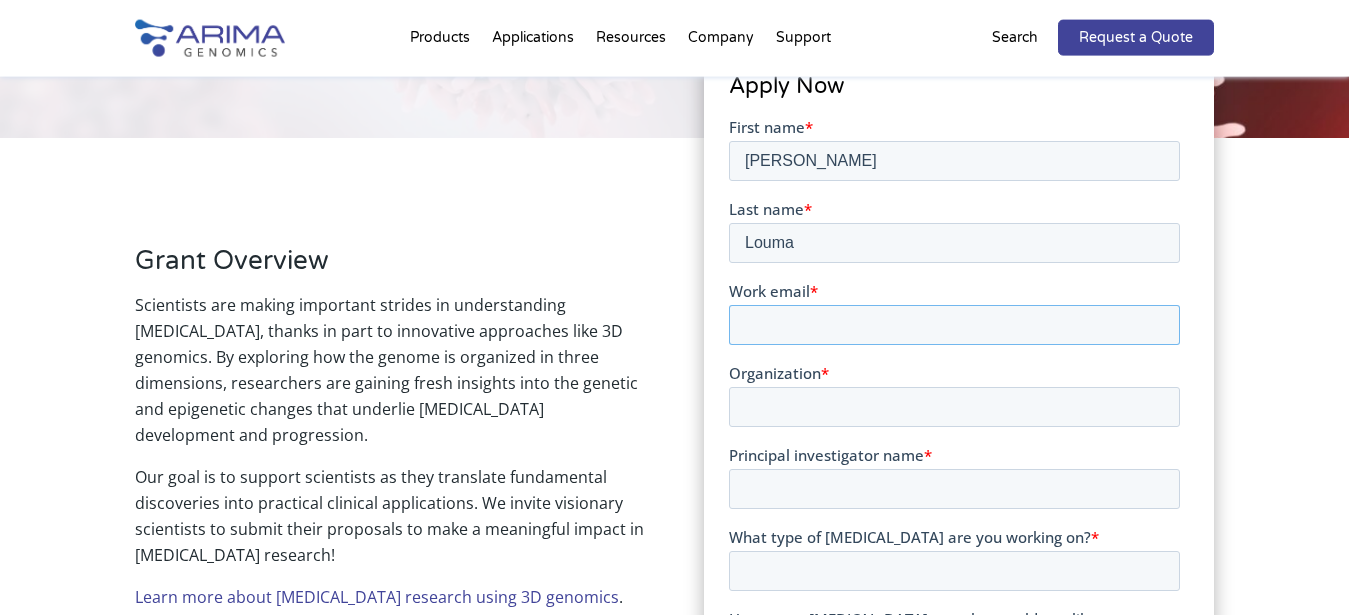 click on "Work email *" at bounding box center (954, 324) 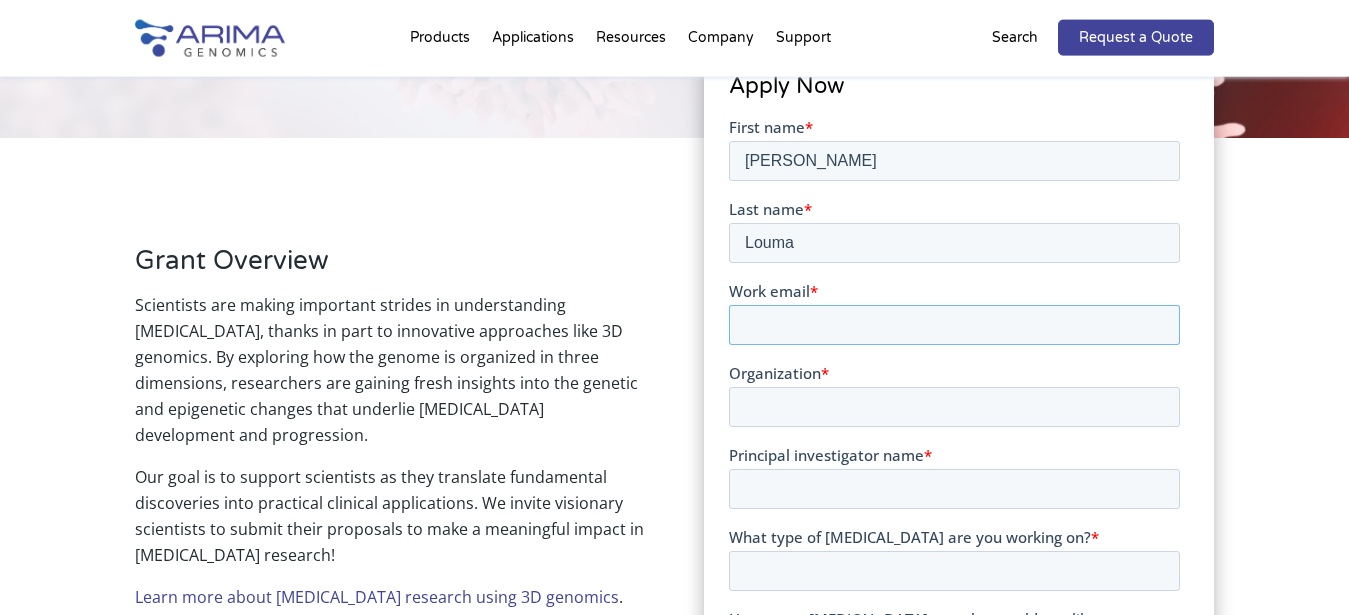 click on "Work email *" at bounding box center [954, 324] 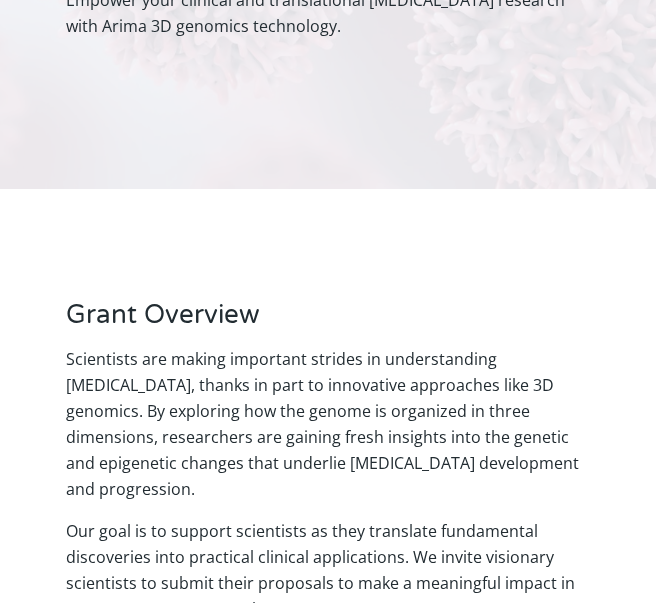 scroll, scrollTop: 450, scrollLeft: 0, axis: vertical 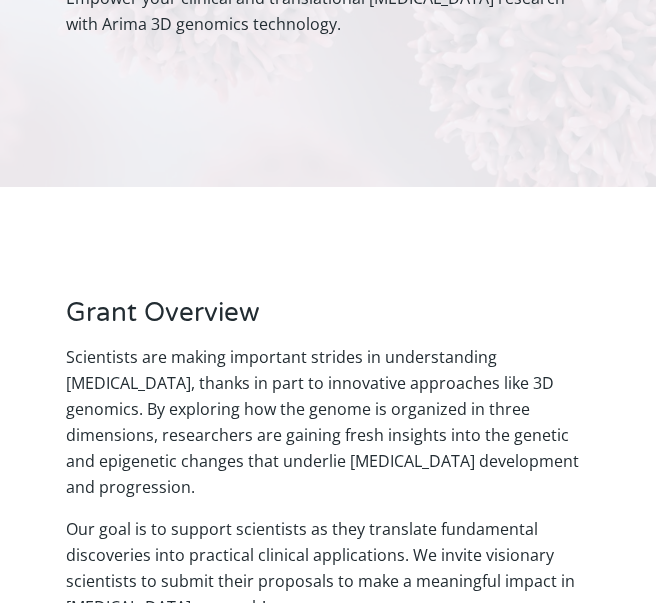 drag, startPoint x: 516, startPoint y: 141, endPoint x: 316, endPoint y: 132, distance: 200.2024 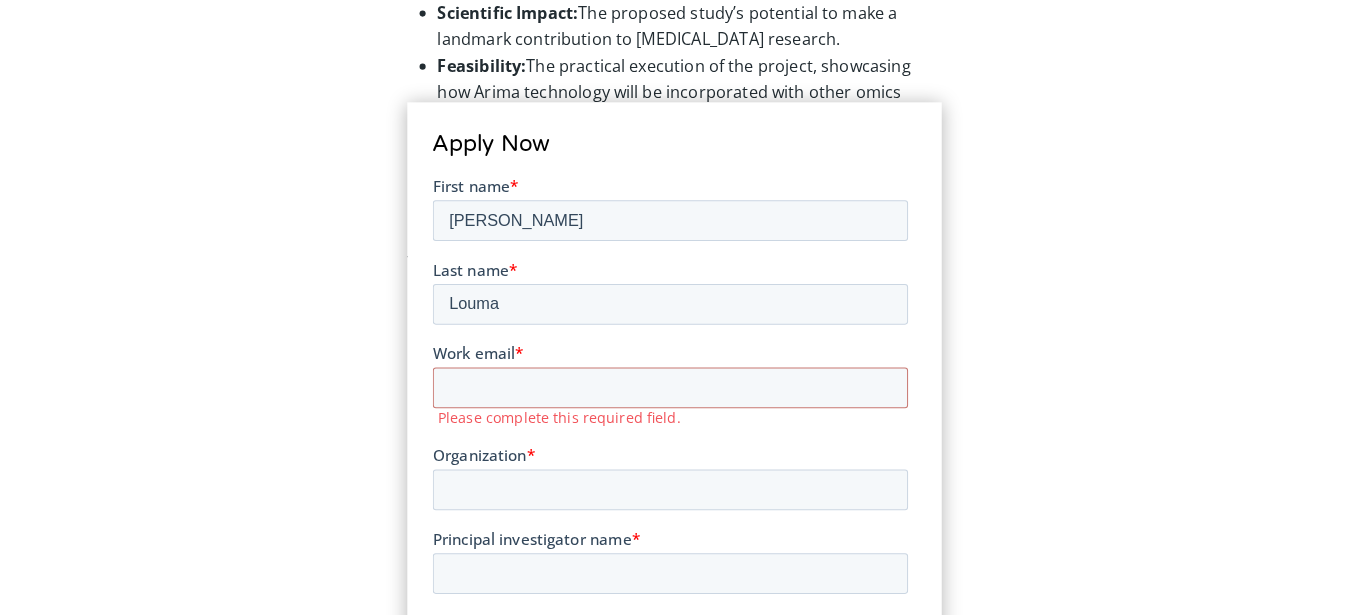 scroll, scrollTop: 1932, scrollLeft: 0, axis: vertical 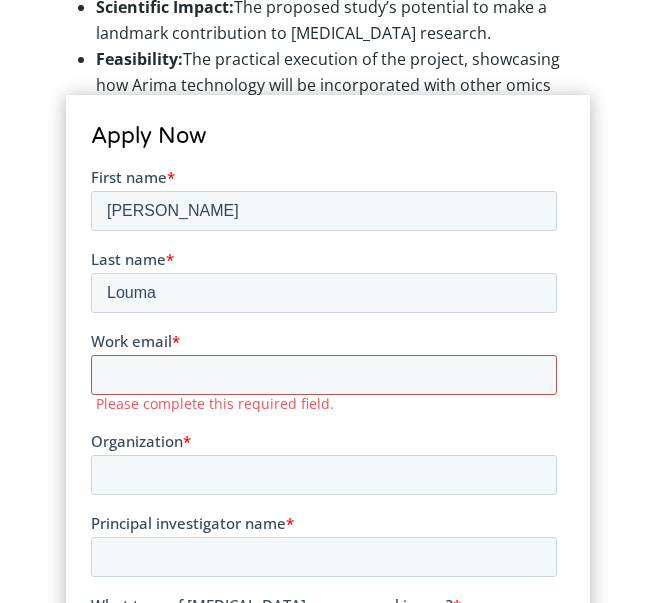 click on "Work email *" at bounding box center [323, 374] 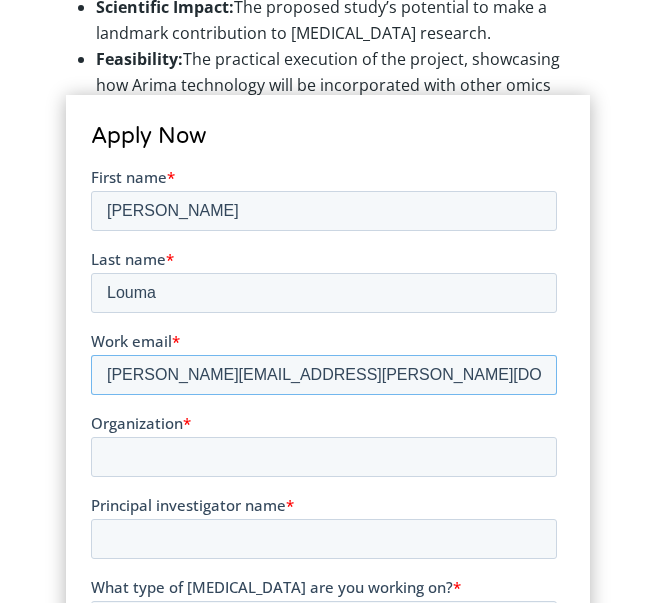 type on "[PERSON_NAME][EMAIL_ADDRESS][PERSON_NAME][DOMAIN_NAME]" 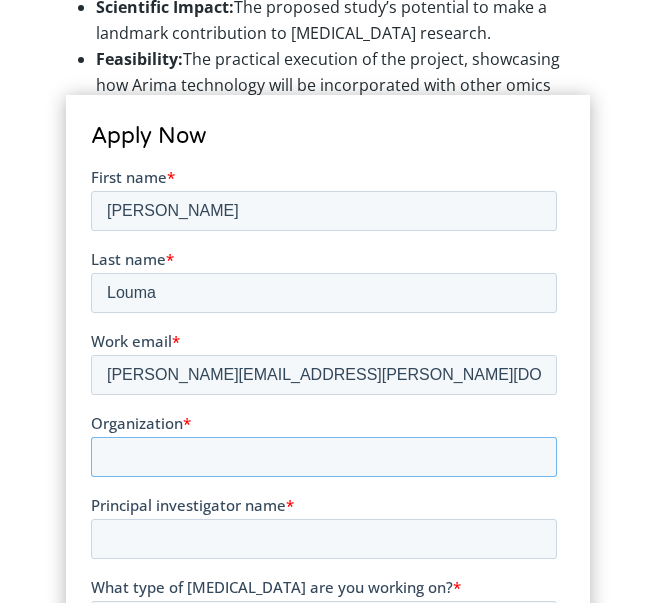 click on "Organization *" at bounding box center (323, 456) 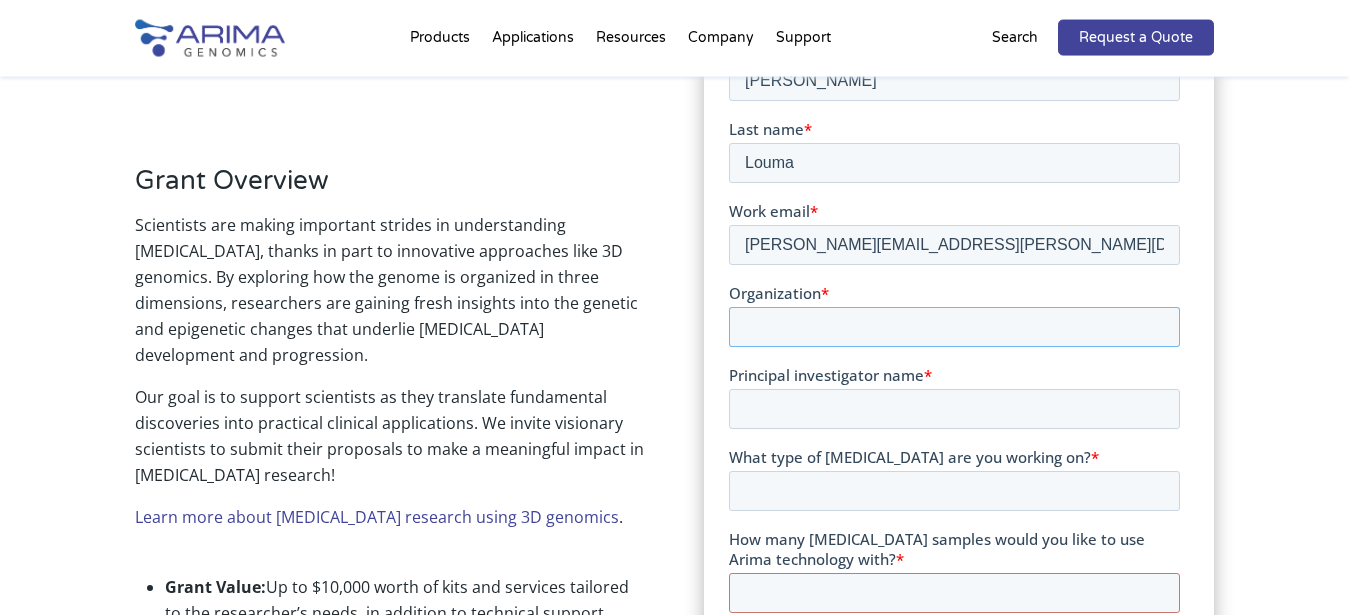 scroll, scrollTop: 490, scrollLeft: 0, axis: vertical 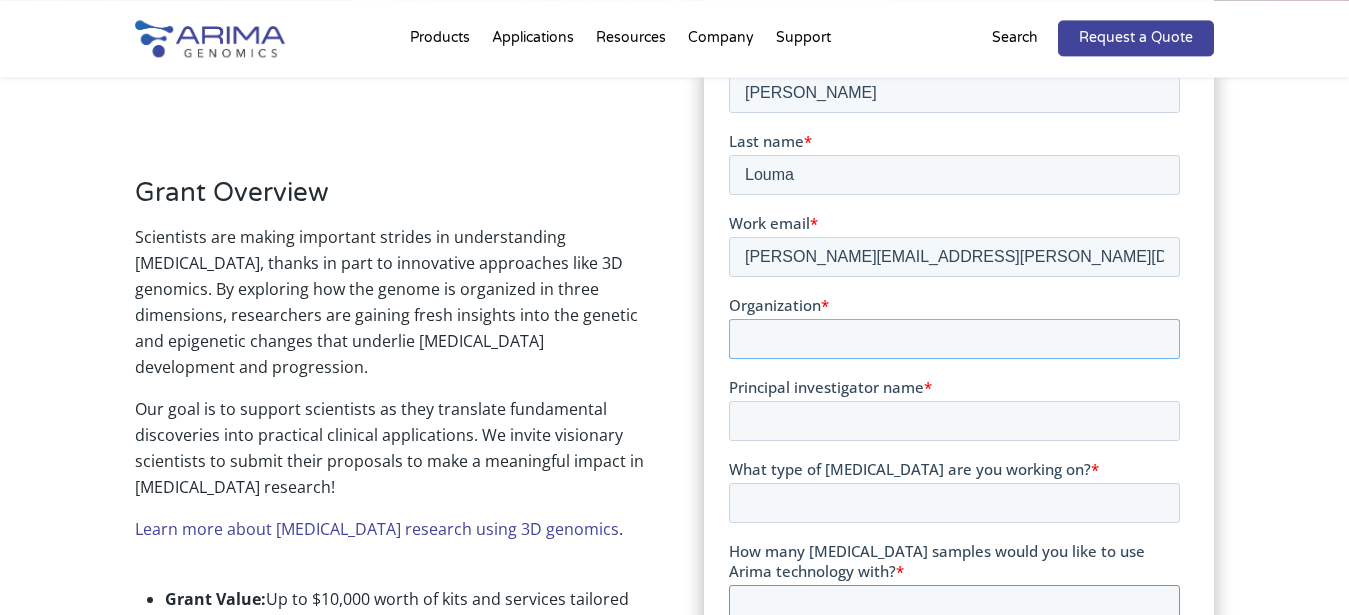 paste on "Experimental and Clinical Research Center (ECRC), a joint institute of the [PERSON_NAME][GEOGRAPHIC_DATA] and [GEOGRAPHIC_DATA] – [GEOGRAPHIC_DATA]" 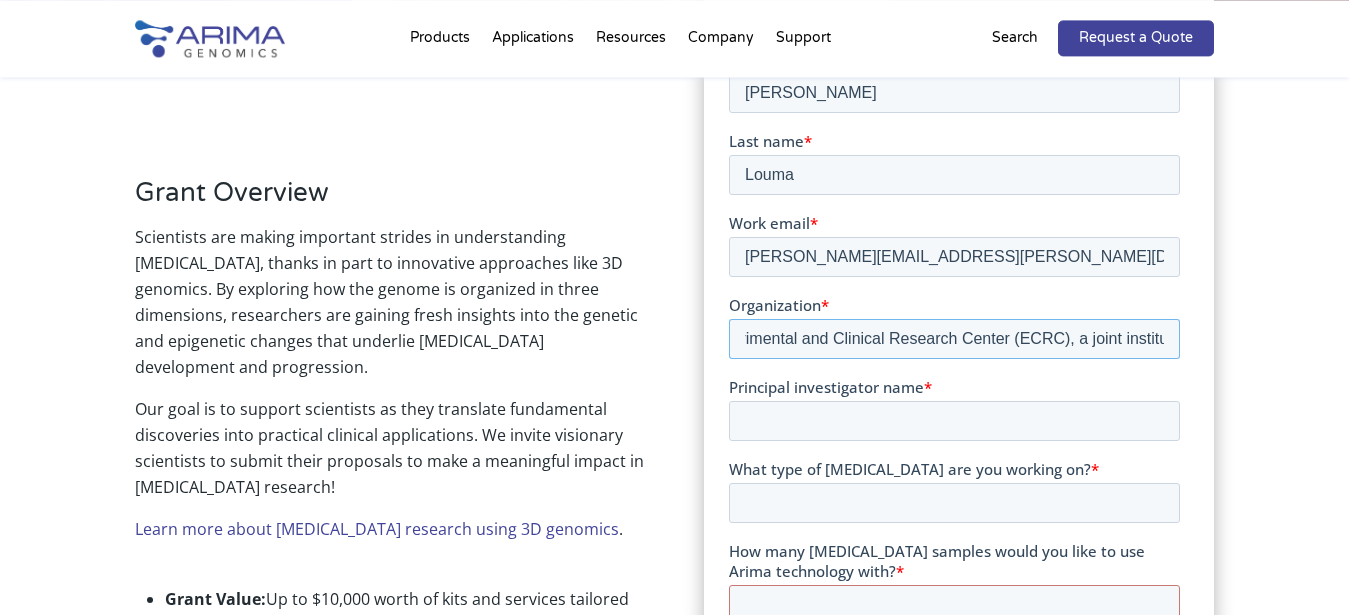 scroll, scrollTop: 0, scrollLeft: 0, axis: both 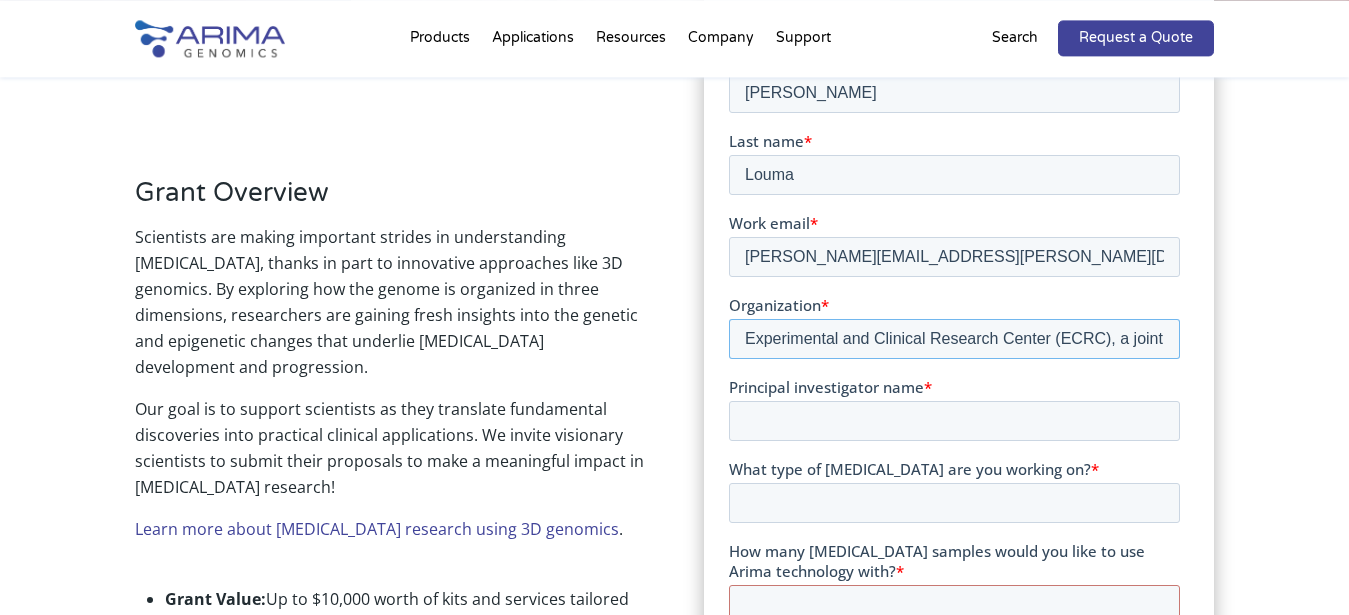 type on "Experimental and Clinical Research Center (ECRC), a joint institute of the [PERSON_NAME][GEOGRAPHIC_DATA] and [GEOGRAPHIC_DATA] – [GEOGRAPHIC_DATA]" 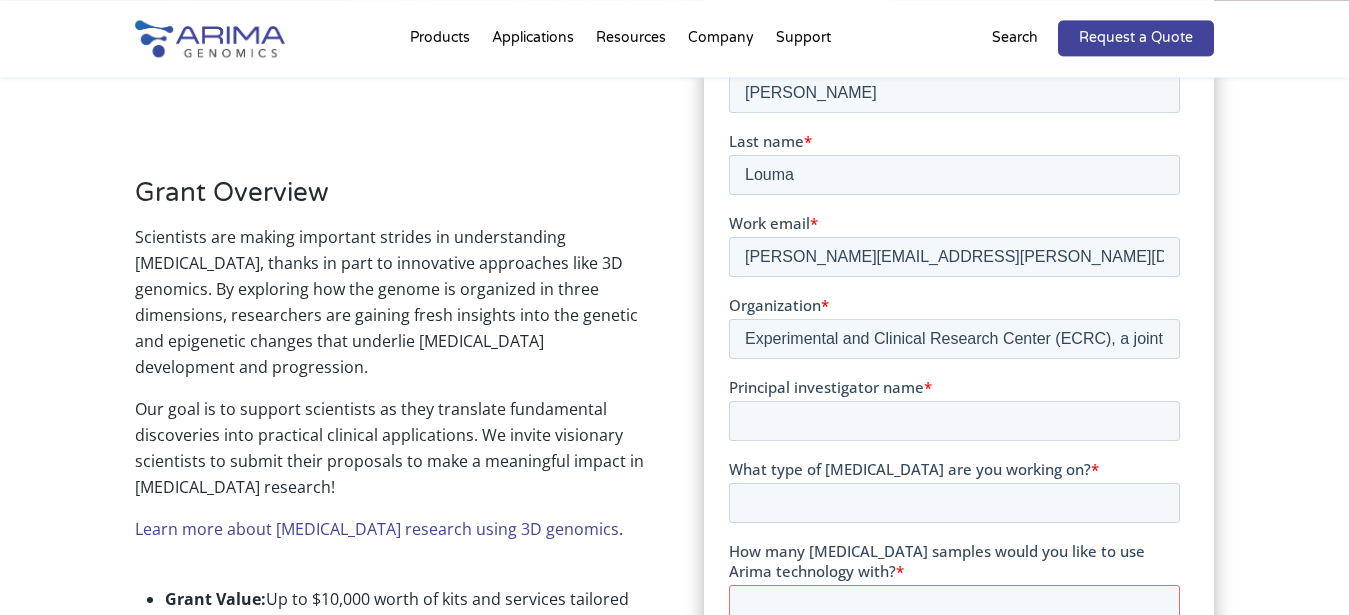 click on "Principal investigator name" at bounding box center [826, 387] 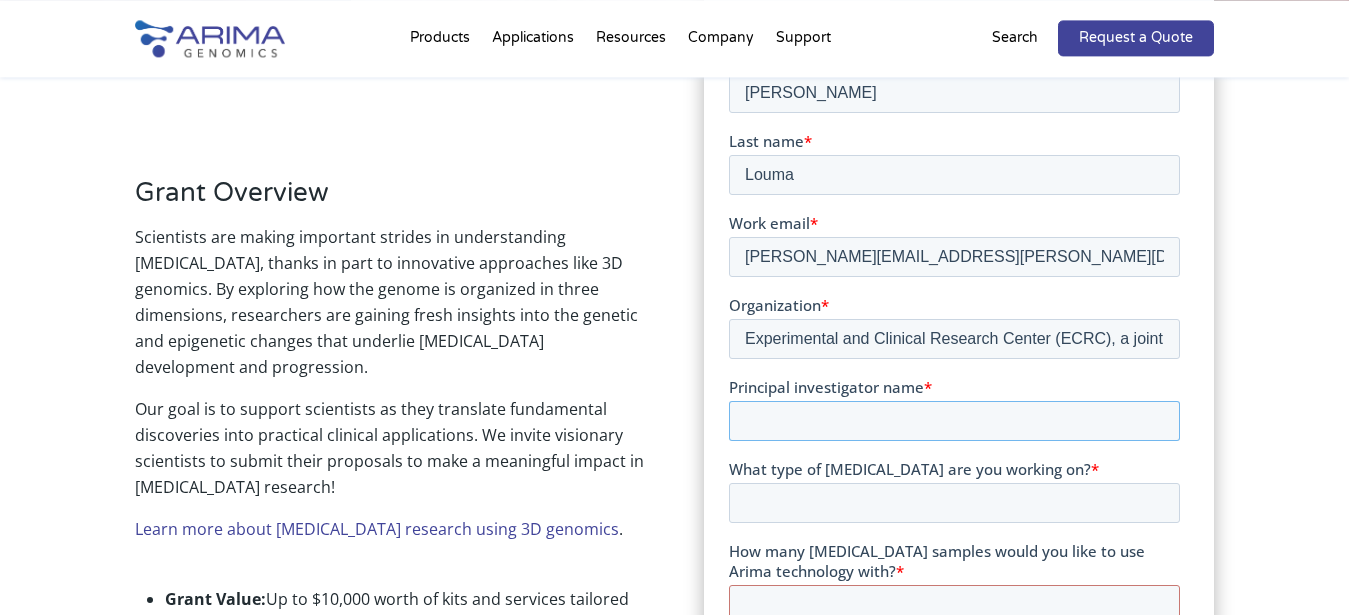 click on "Principal investigator name *" at bounding box center (954, 421) 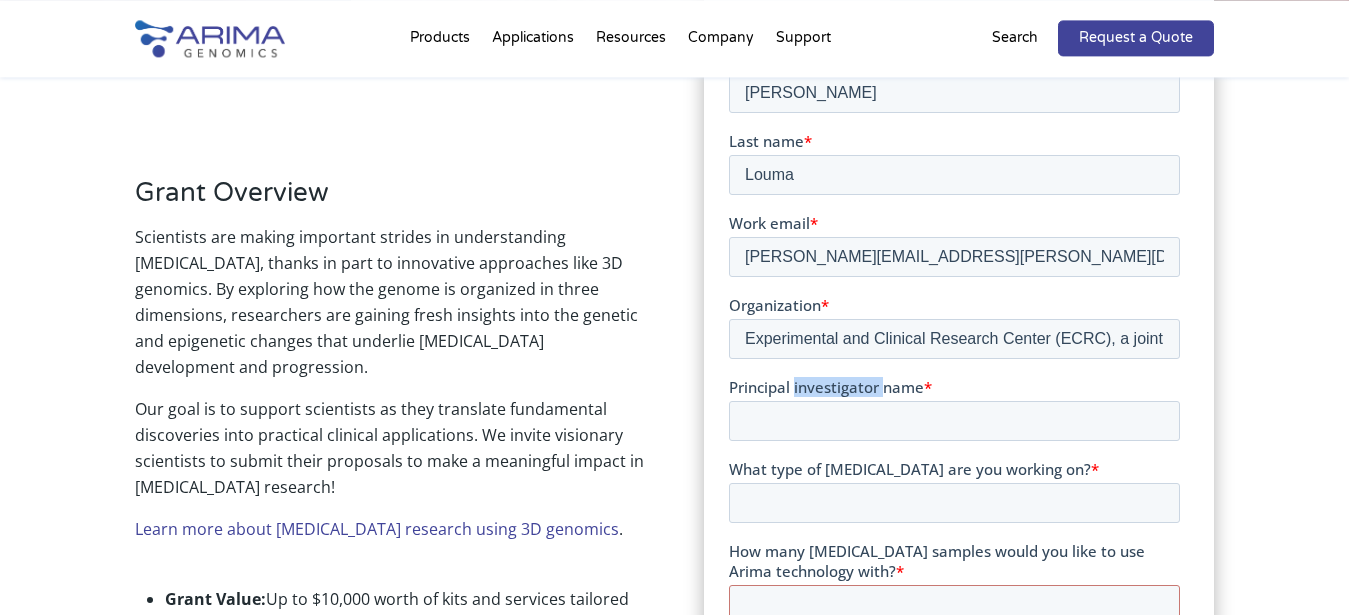 click on "Principal investigator name" at bounding box center [826, 387] 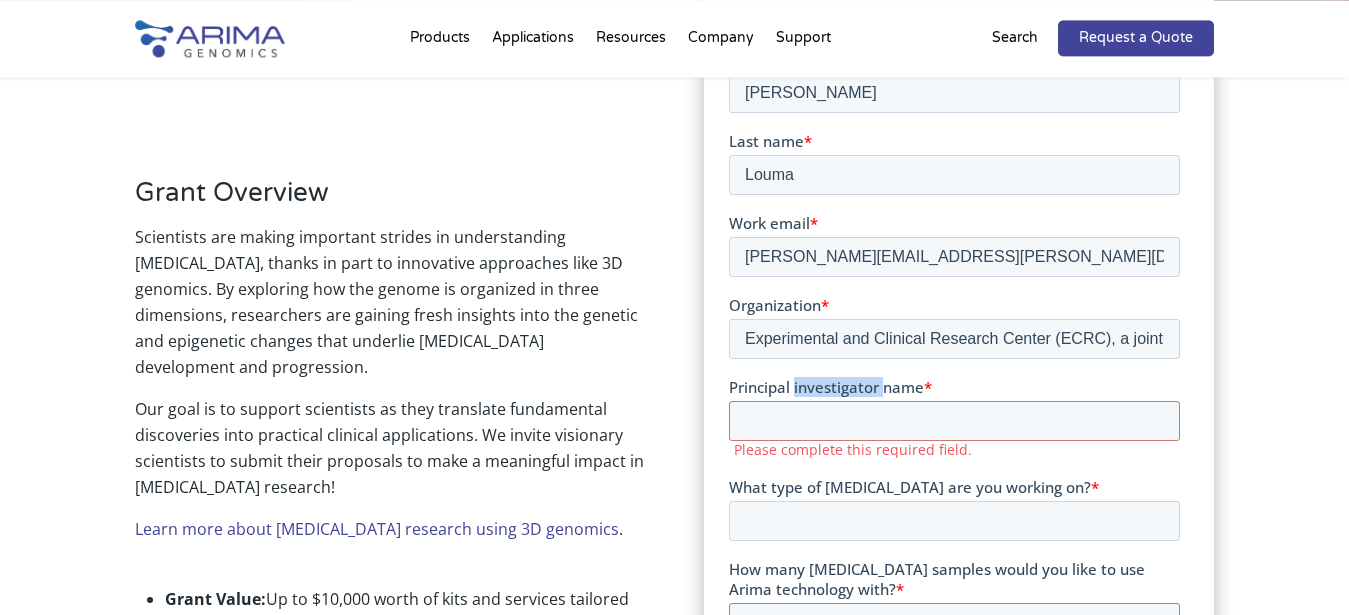 click on "Principal investigator name" at bounding box center (826, 387) 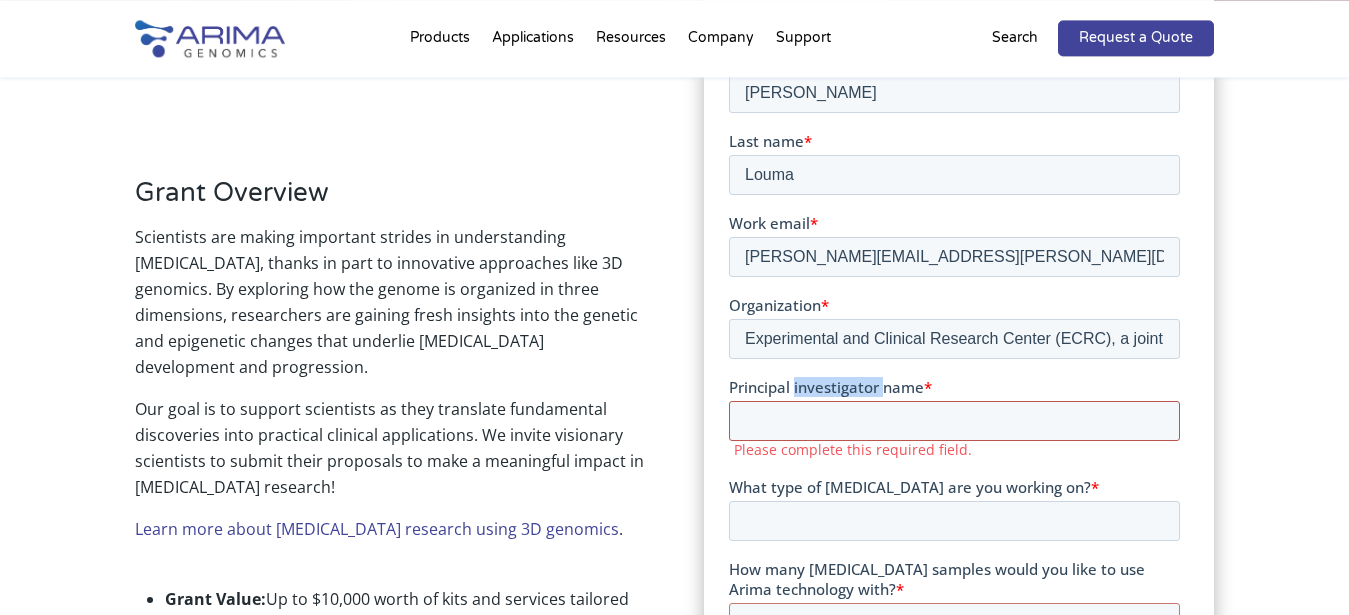 click on "Principal investigator name *" at bounding box center [954, 421] 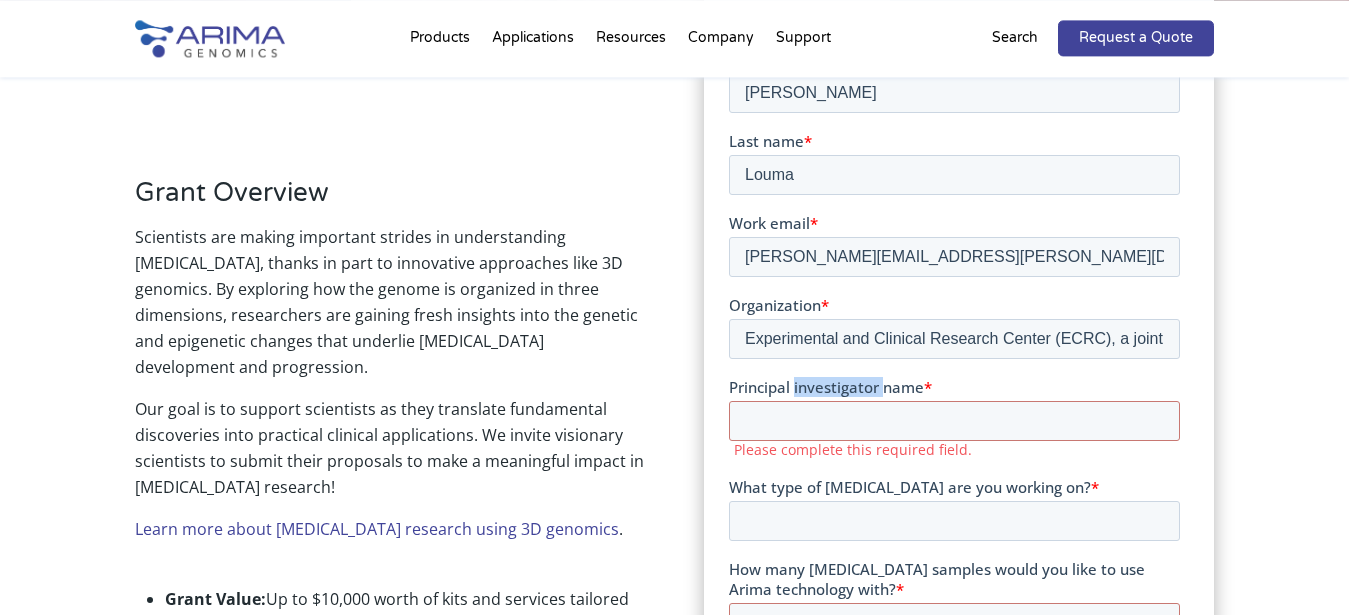 click on "Principal investigator name" at bounding box center (826, 387) 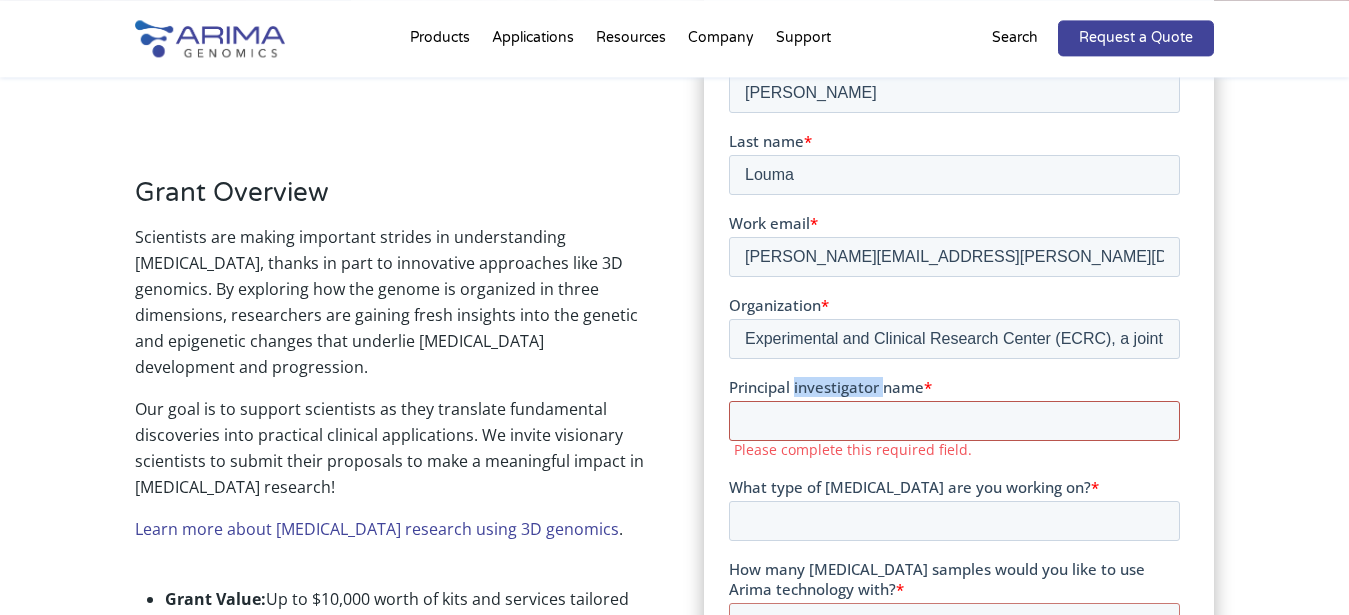 click on "Principal investigator name *" at bounding box center [954, 421] 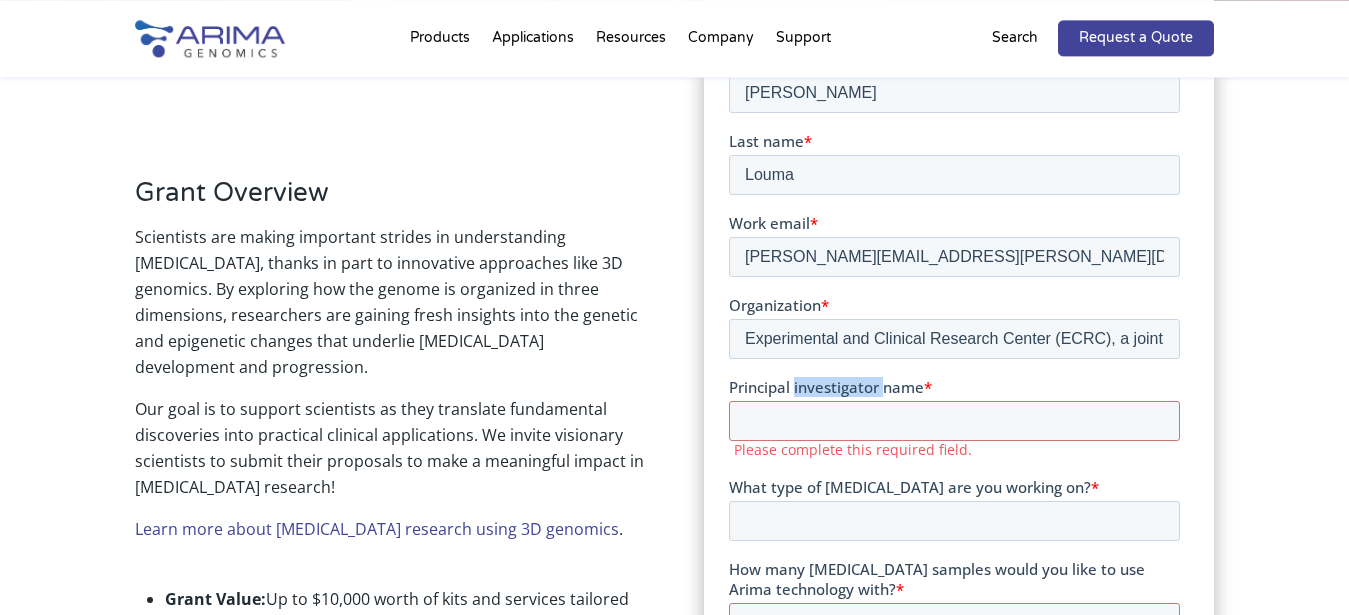 click on "Principal investigator name" at bounding box center [826, 387] 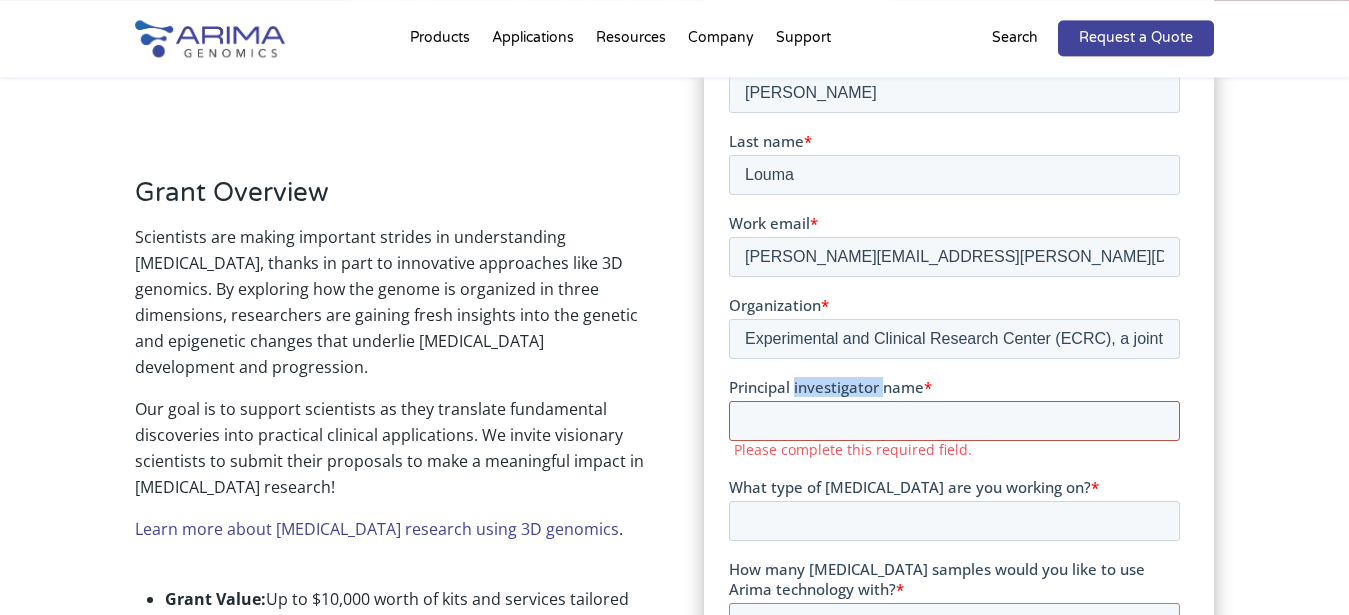 click on "Principal investigator name *" at bounding box center [954, 421] 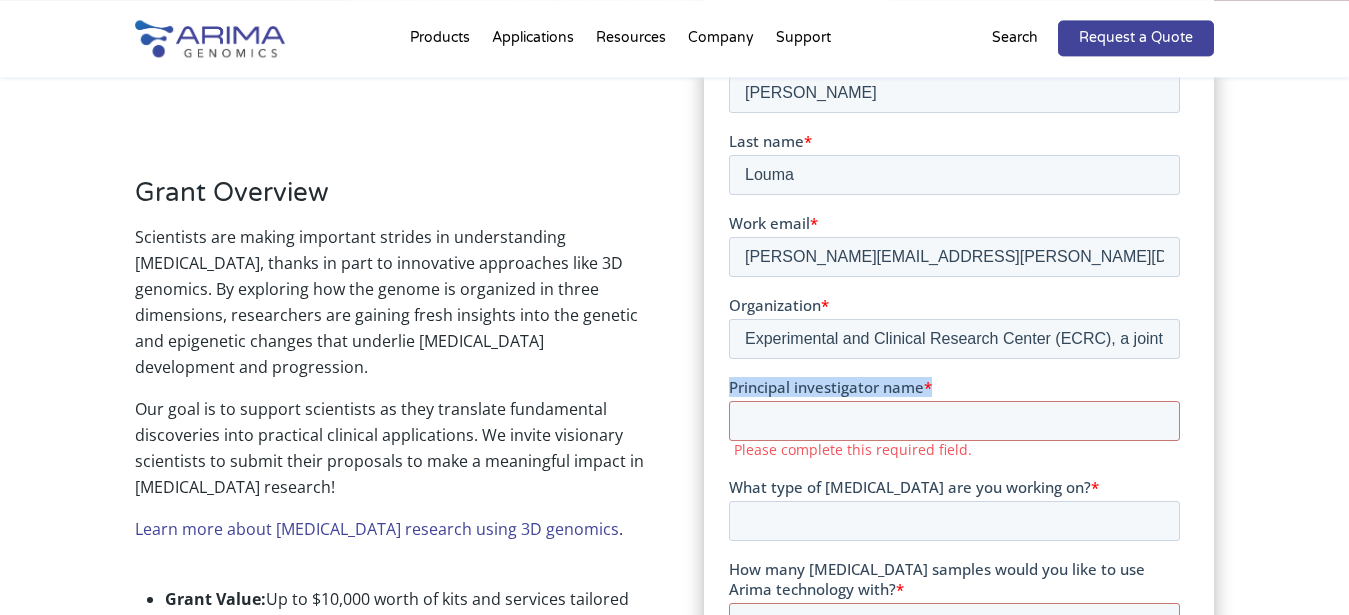 drag, startPoint x: 733, startPoint y: 383, endPoint x: 939, endPoint y: 375, distance: 206.15529 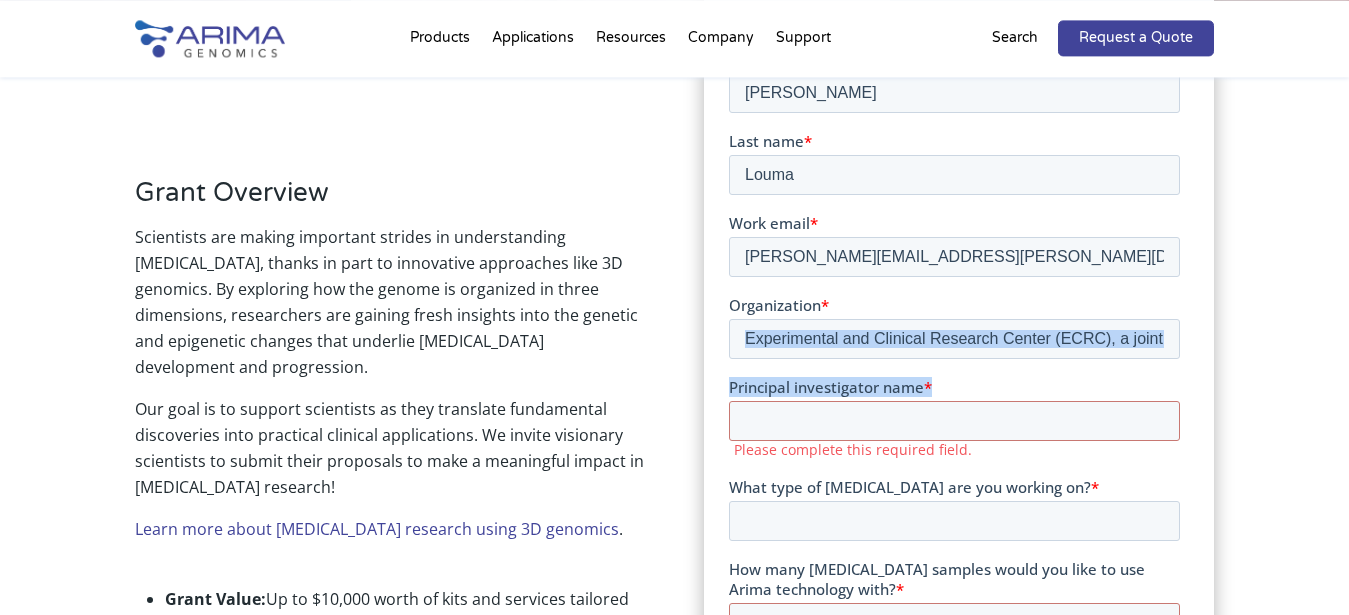 drag, startPoint x: 939, startPoint y: 375, endPoint x: 728, endPoint y: 367, distance: 211.15161 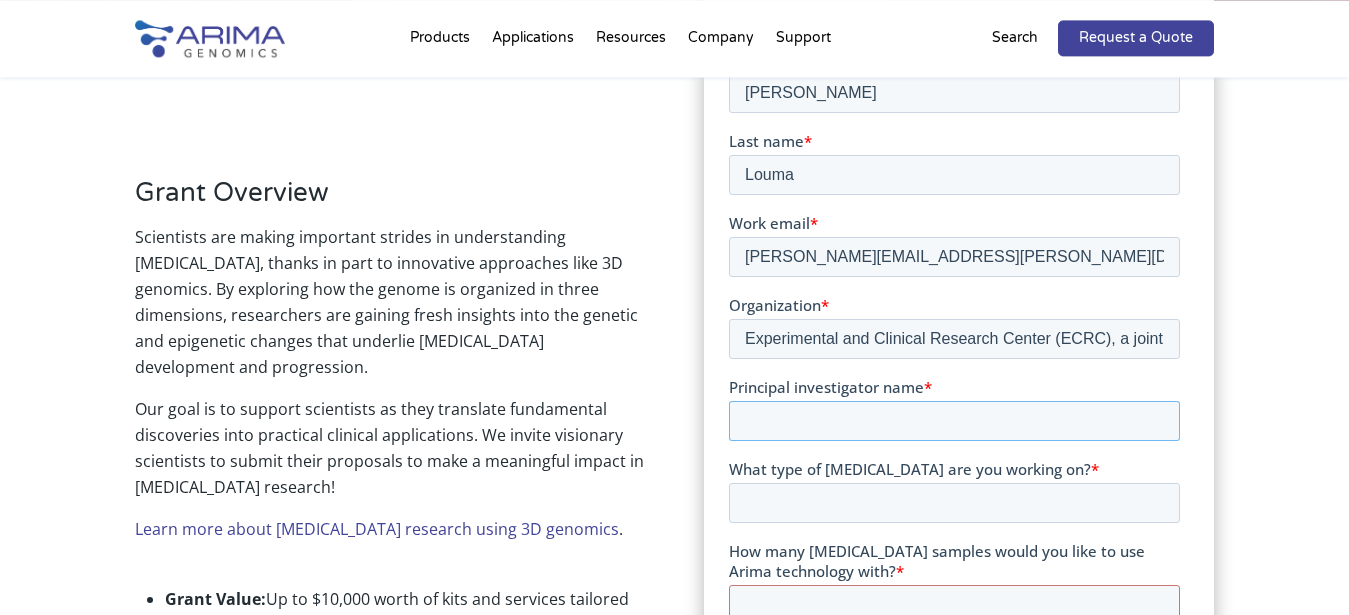 click on "Principal investigator name *" at bounding box center [954, 421] 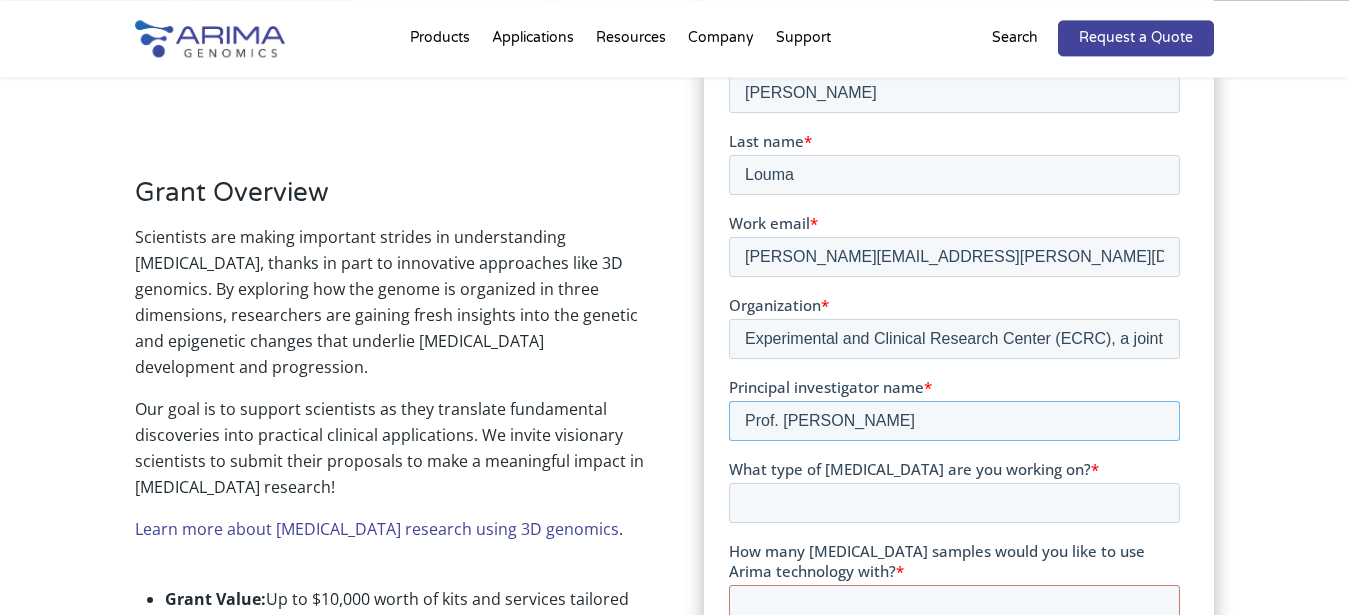 type on "Prof. [PERSON_NAME]" 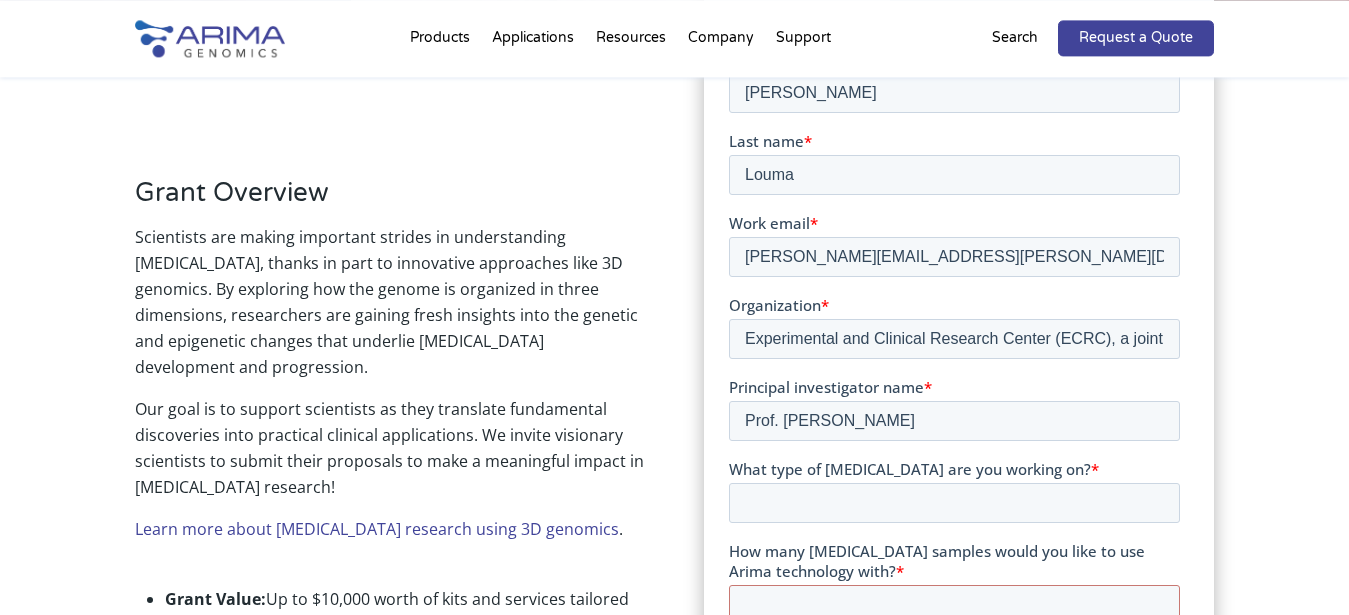 click on "What type of [MEDICAL_DATA] are you working on?" at bounding box center [910, 469] 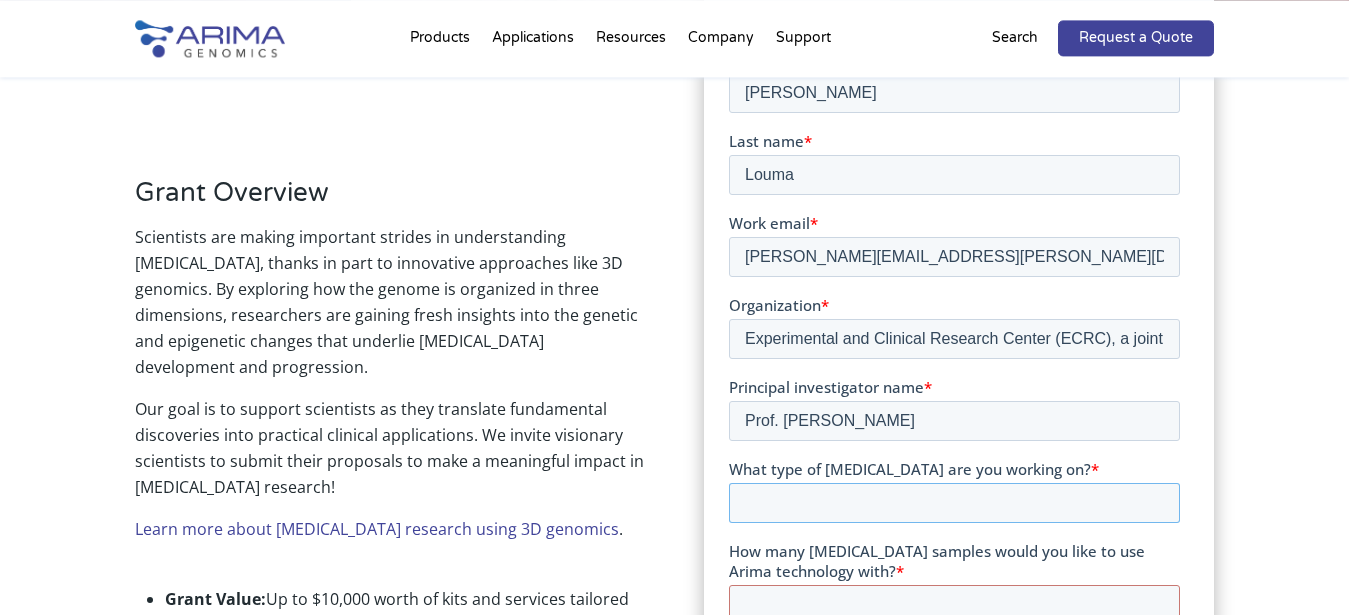 click on "What type of [MEDICAL_DATA] are you working on?  *" at bounding box center (954, 503) 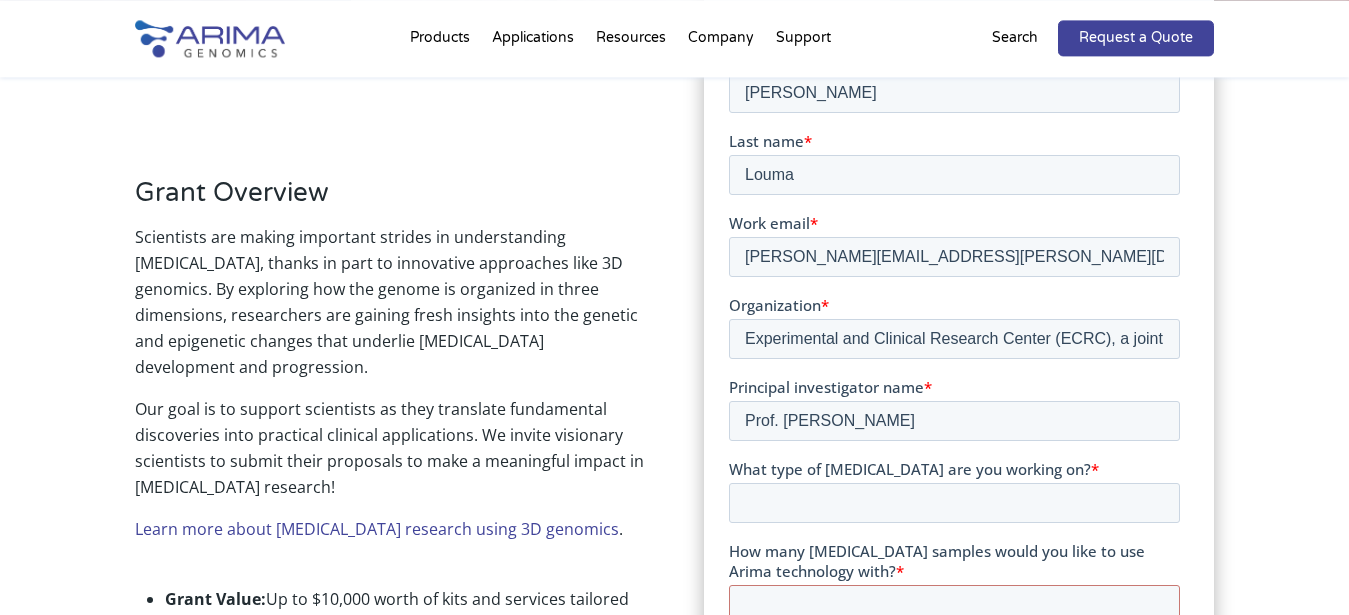 click on "What type of [MEDICAL_DATA] are you working on?" at bounding box center (910, 469) 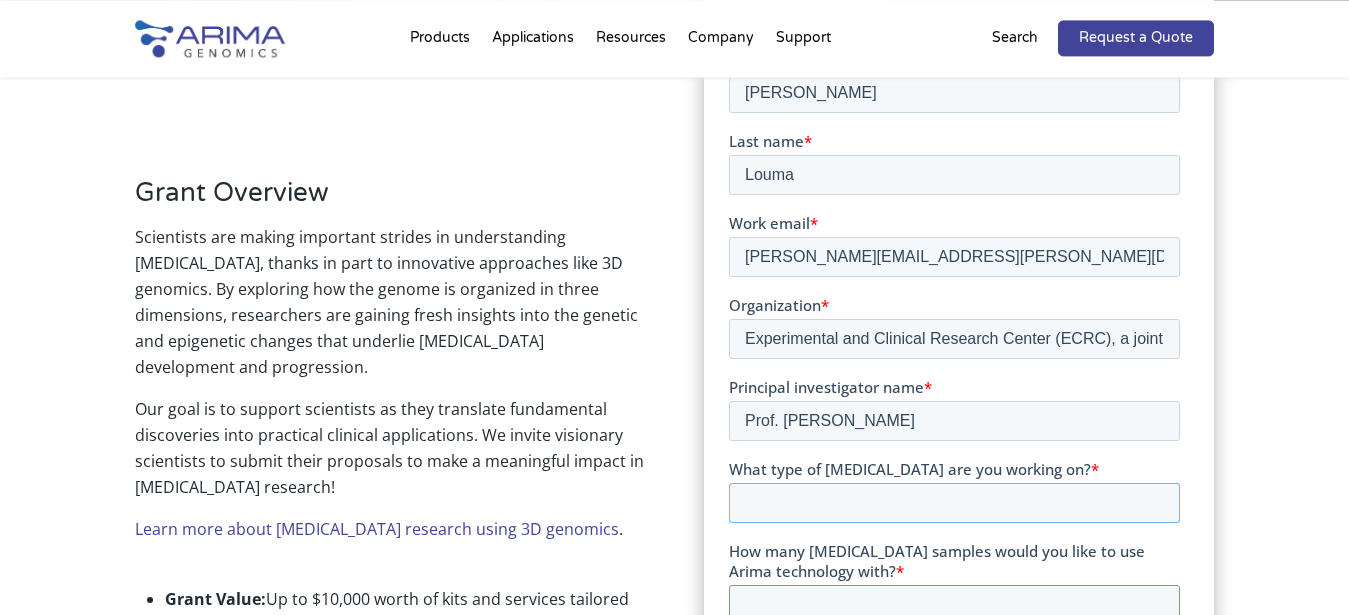 click on "What type of [MEDICAL_DATA] are you working on?  *" at bounding box center (954, 503) 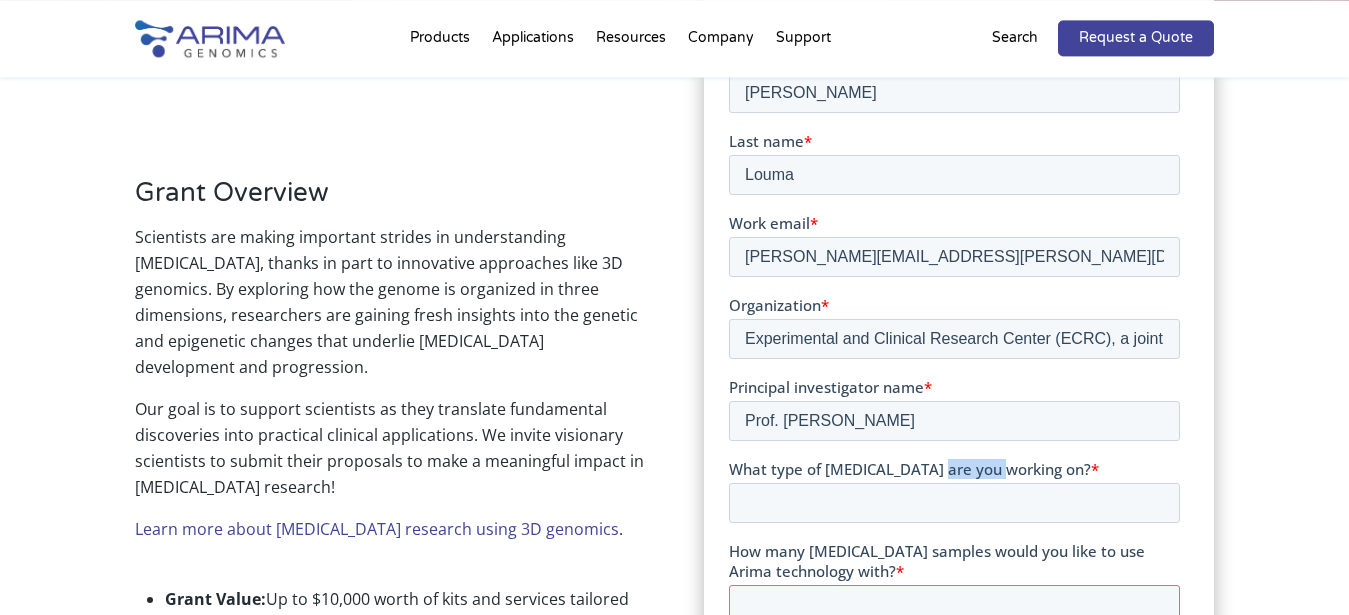 click on "What type of [MEDICAL_DATA] are you working on?" at bounding box center (910, 469) 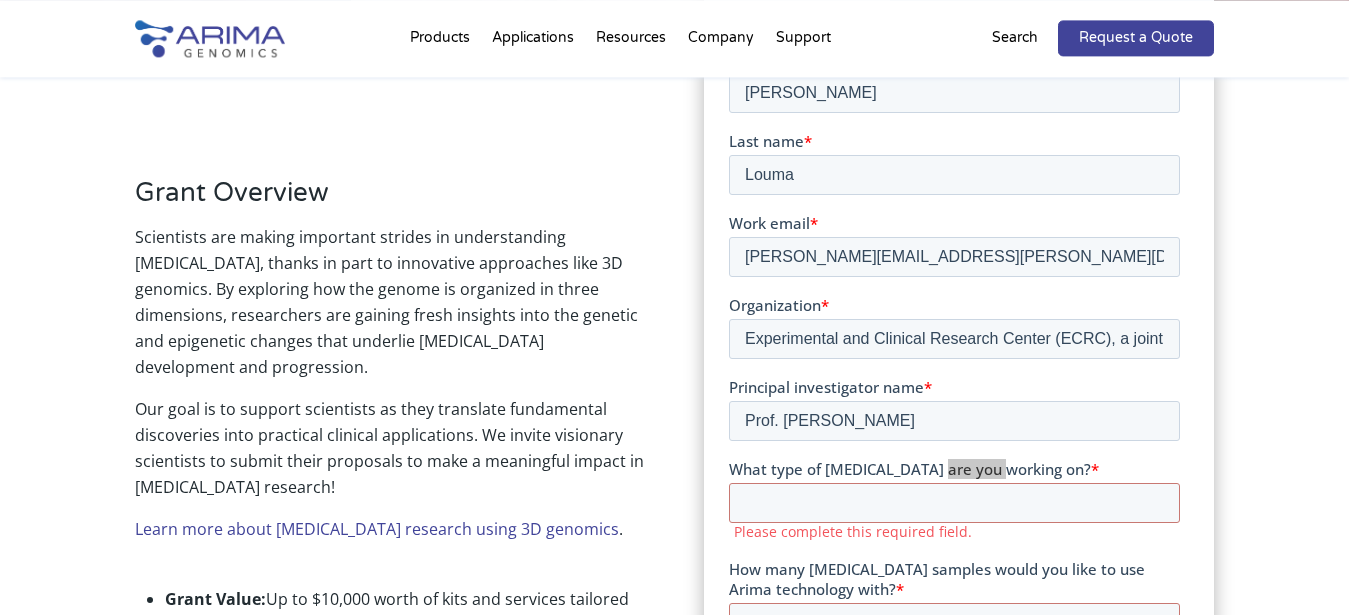 drag, startPoint x: 1458, startPoint y: 516, endPoint x: 785, endPoint y: 466, distance: 674.8548 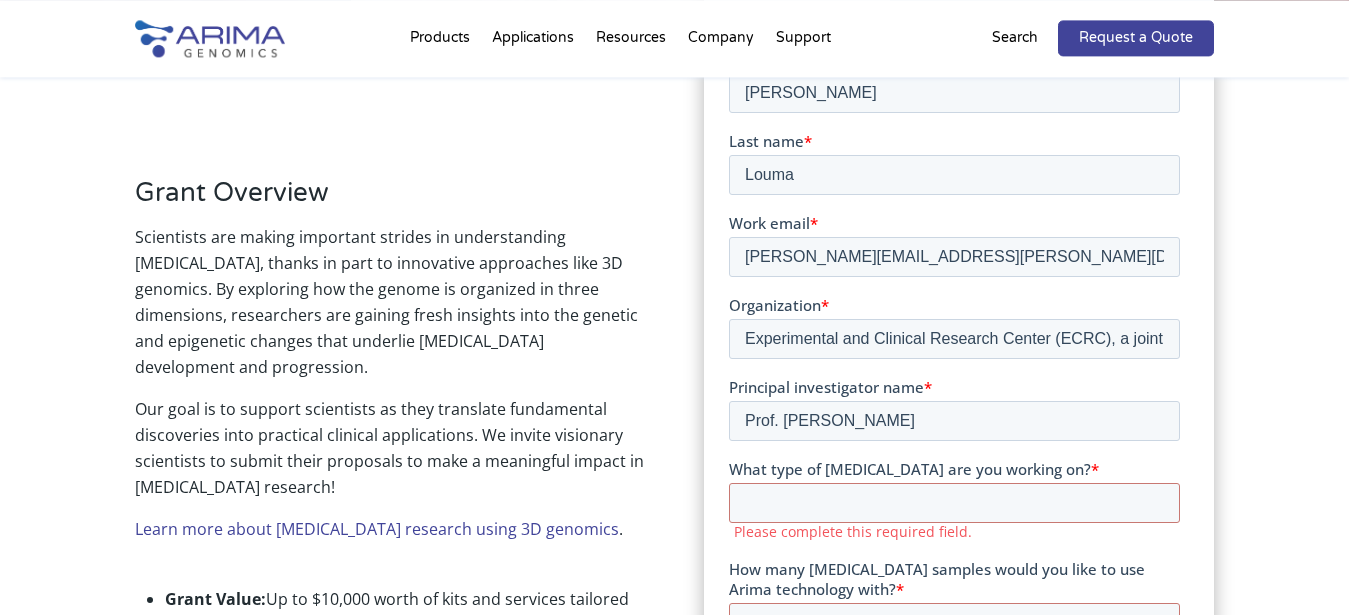 click on "What type of [MEDICAL_DATA] are you working on?" at bounding box center (910, 469) 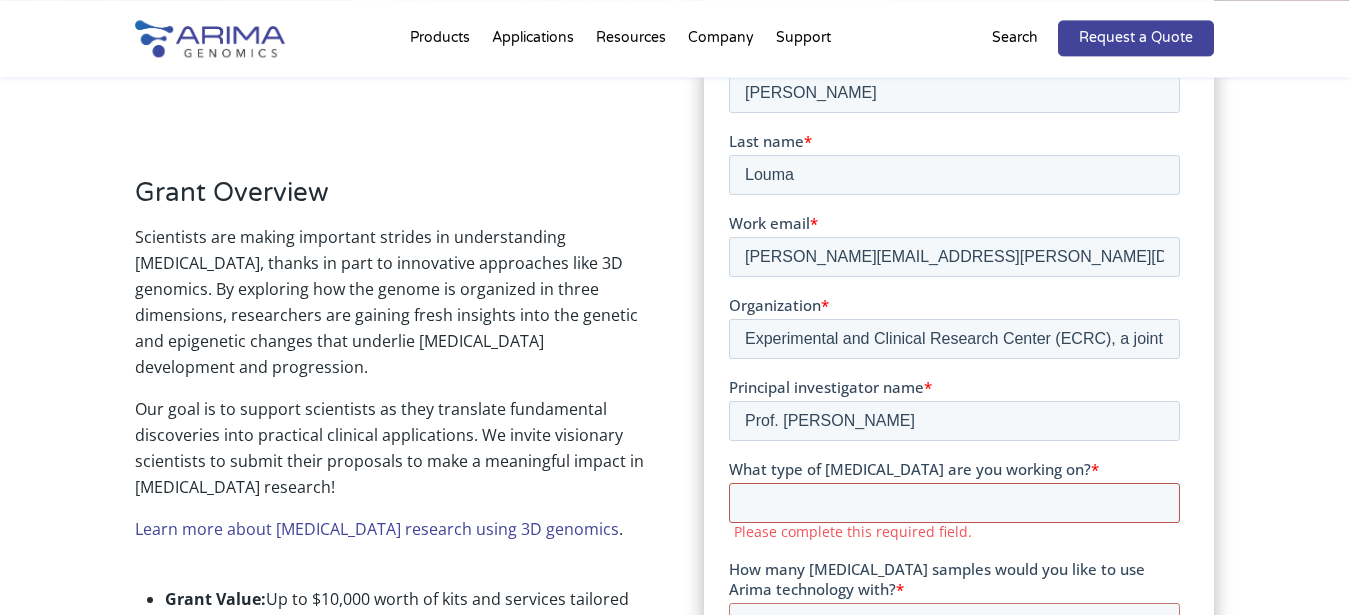 click on "What type of [MEDICAL_DATA] are you working on?  *" at bounding box center [954, 503] 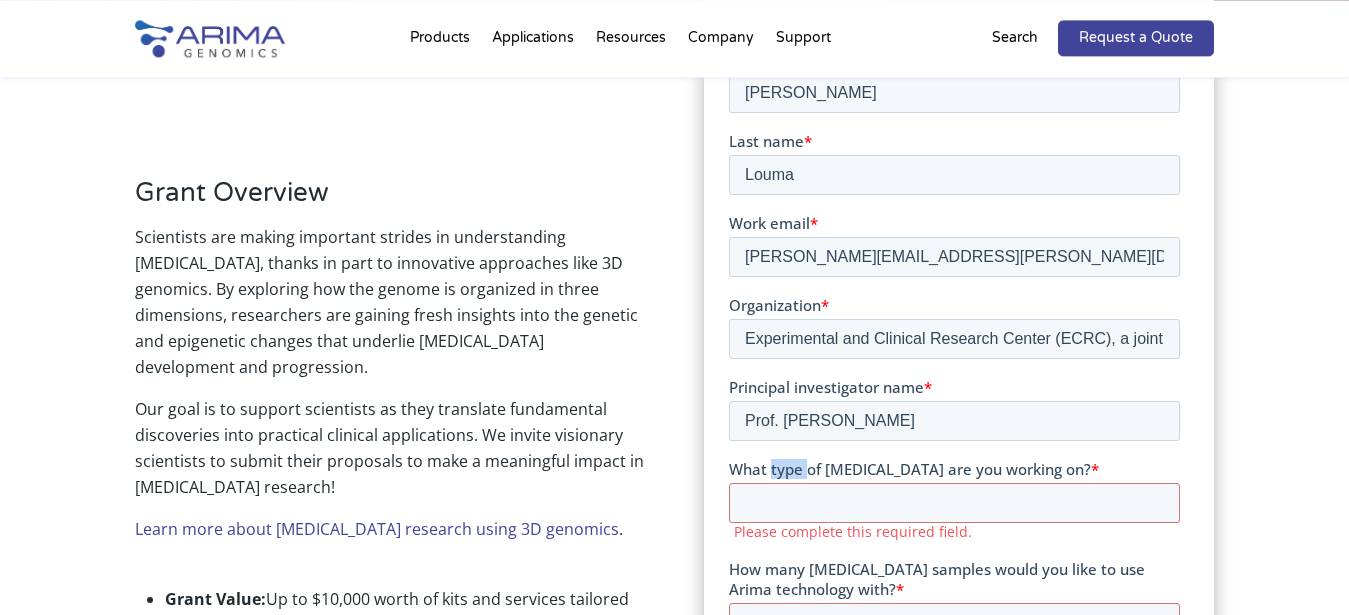 click on "What type of [MEDICAL_DATA] are you working on?" at bounding box center [910, 469] 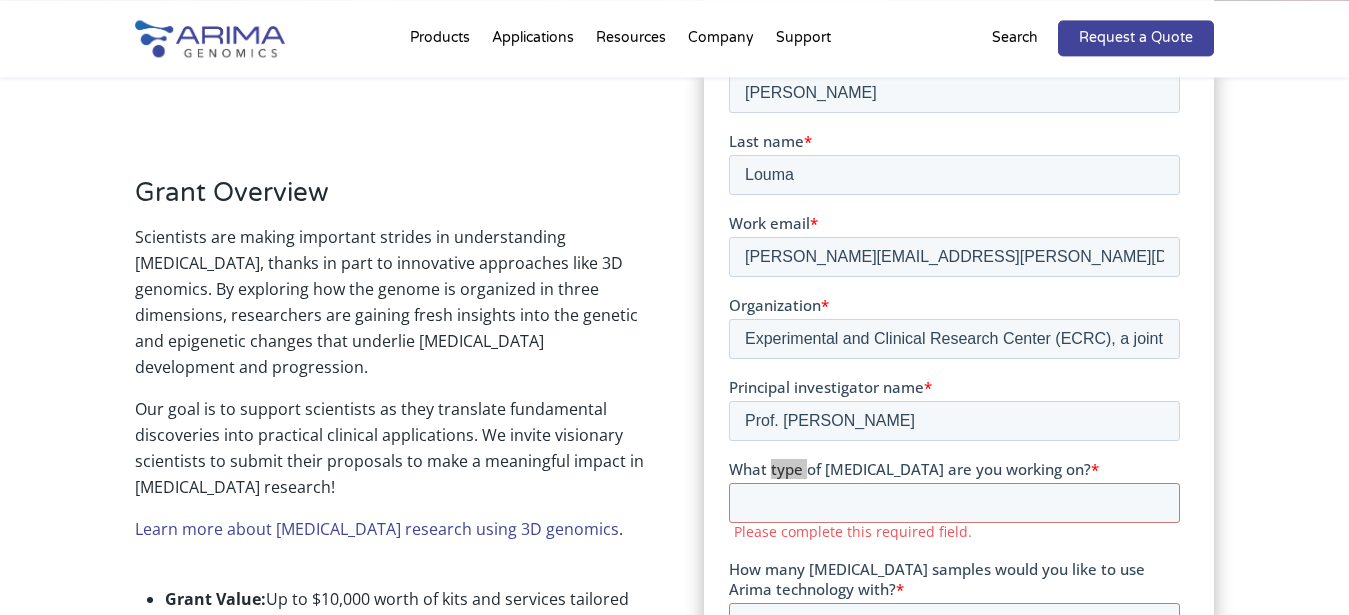 click on "Apply Now" at bounding box center (959, 801) 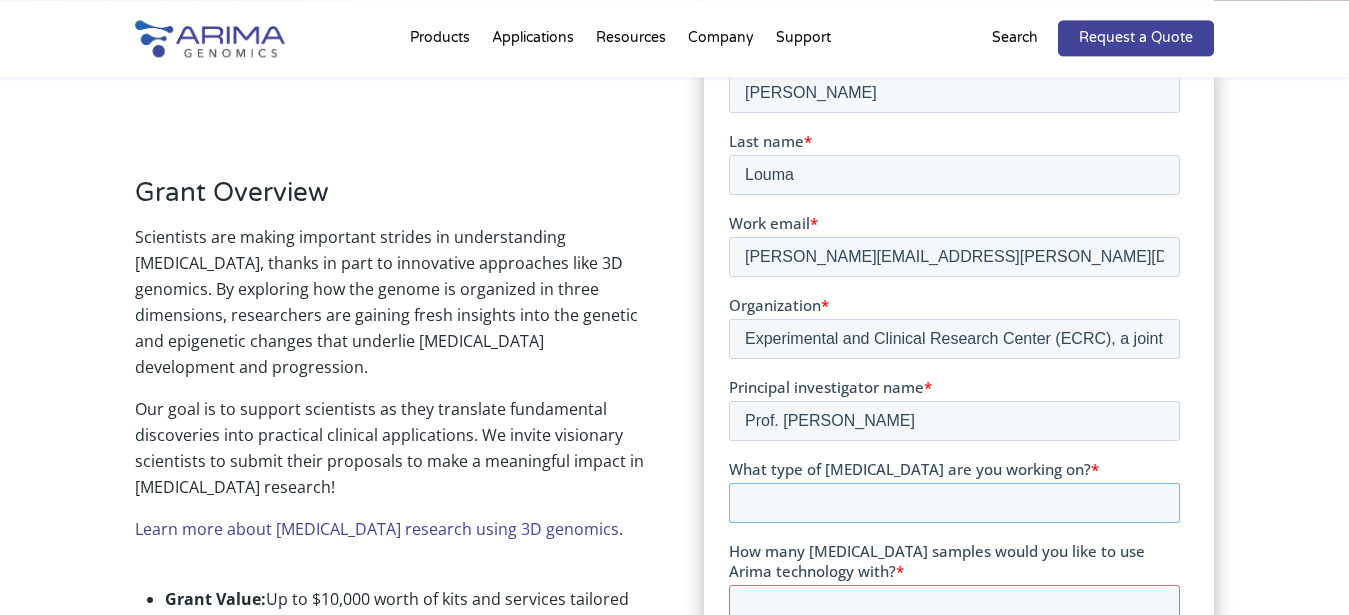 click on "What type of [MEDICAL_DATA] are you working on?  *" at bounding box center (954, 503) 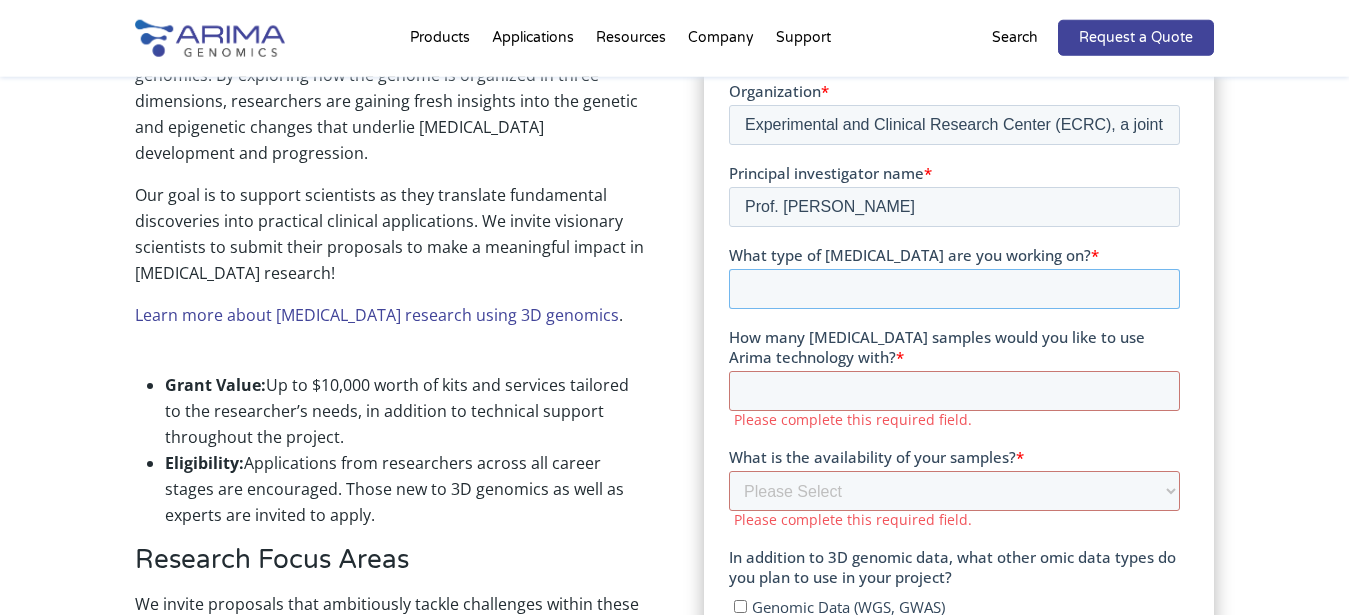 scroll, scrollTop: 707, scrollLeft: 0, axis: vertical 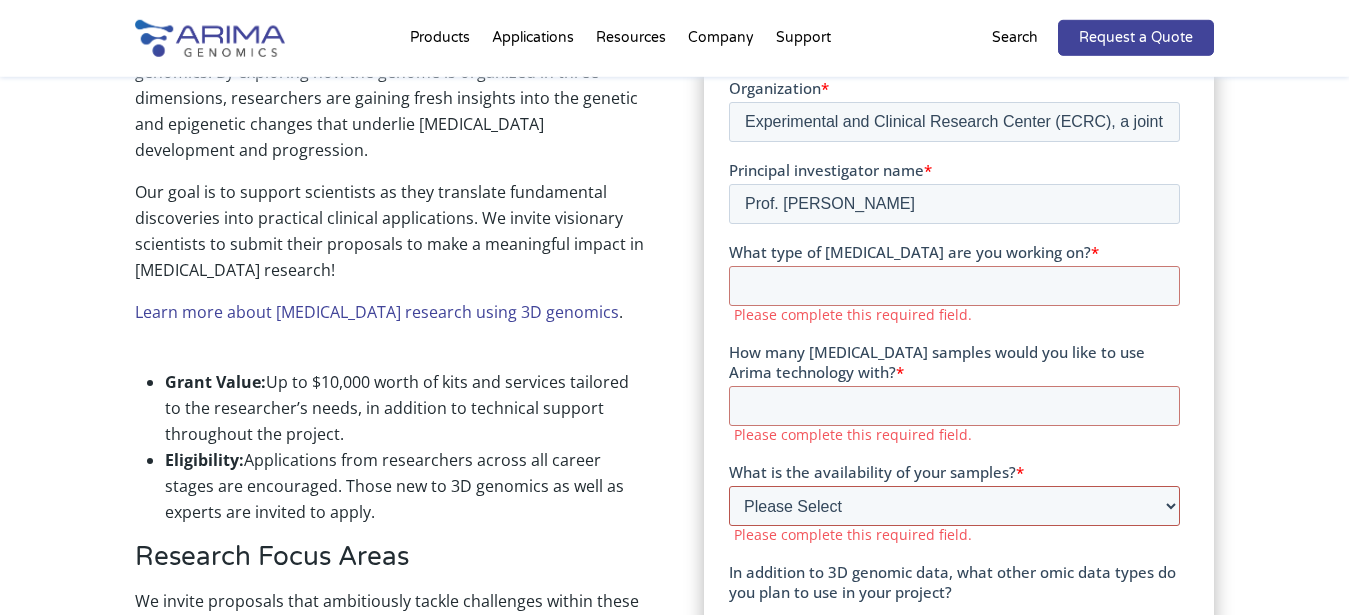 click on "Please Select Currently ready for use Will be ready [DATE] Will take longer than 2 months to acquire" at bounding box center [954, 506] 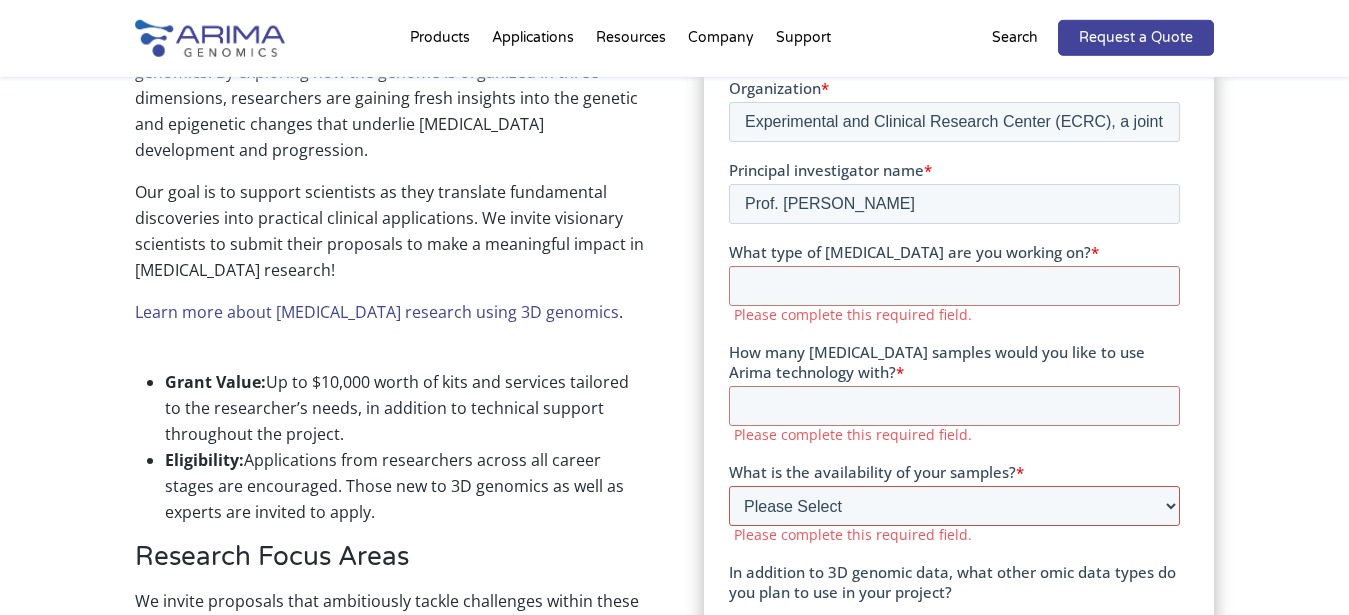 select on "Currently ready for use" 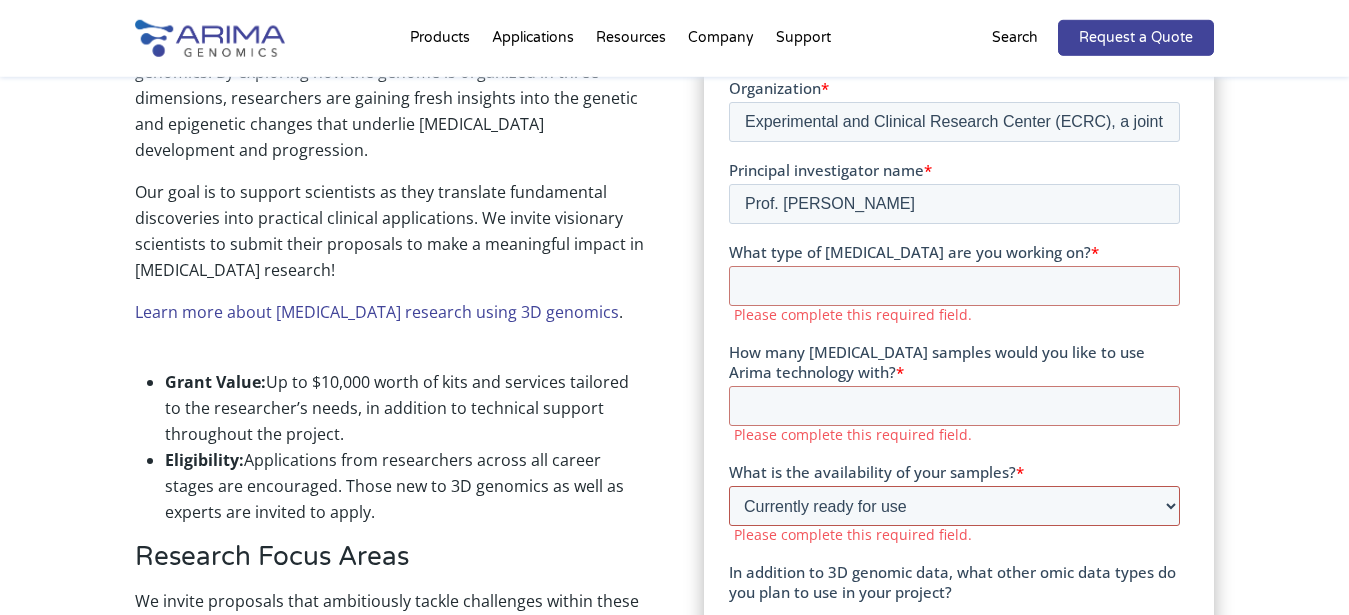 click on "Currently ready for use" at bounding box center (729, -168) 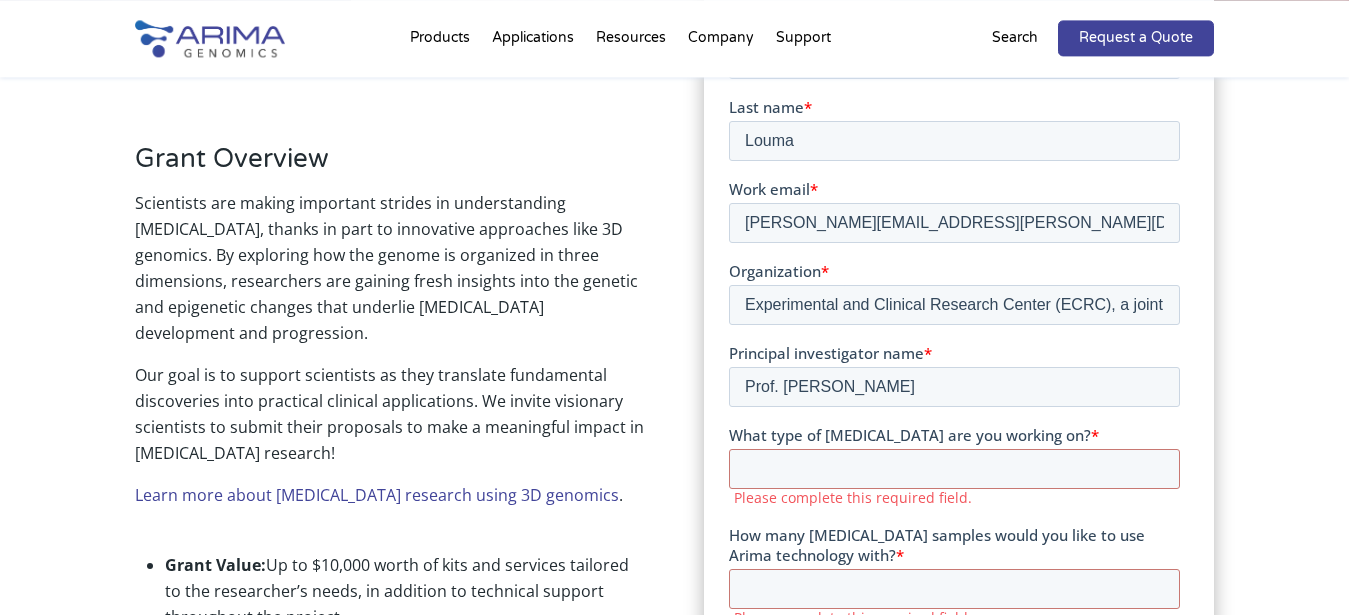 scroll, scrollTop: 551, scrollLeft: 0, axis: vertical 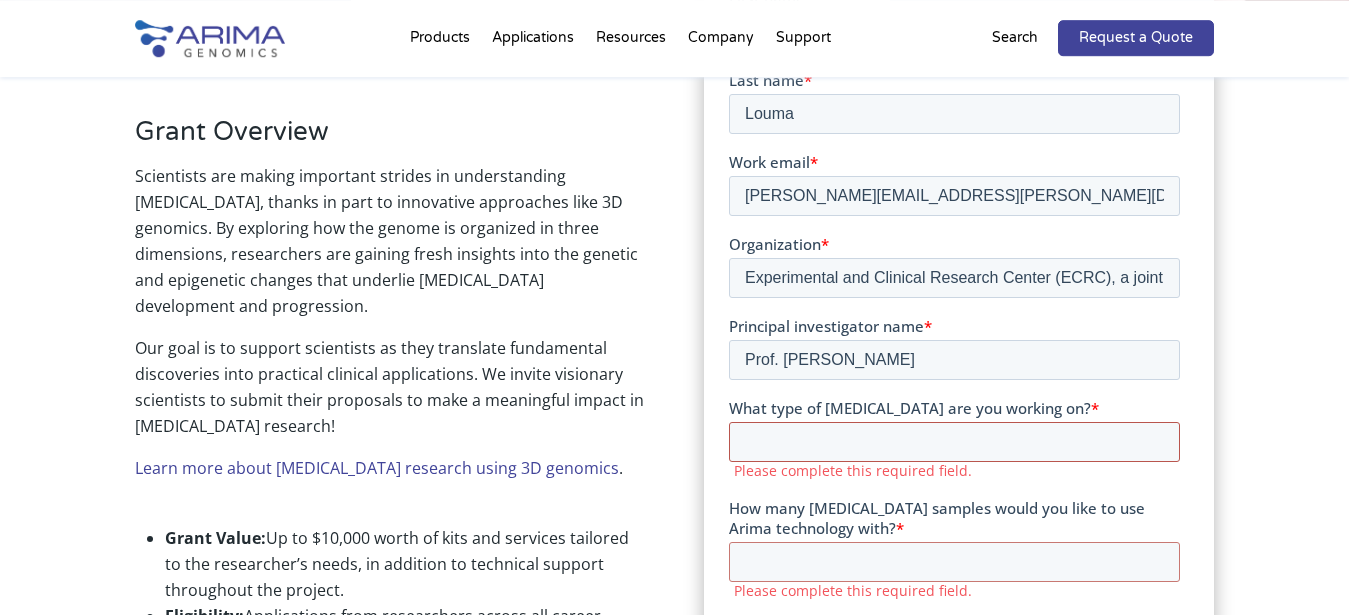 click on "What type of [MEDICAL_DATA] are you working on?  *" at bounding box center [954, 442] 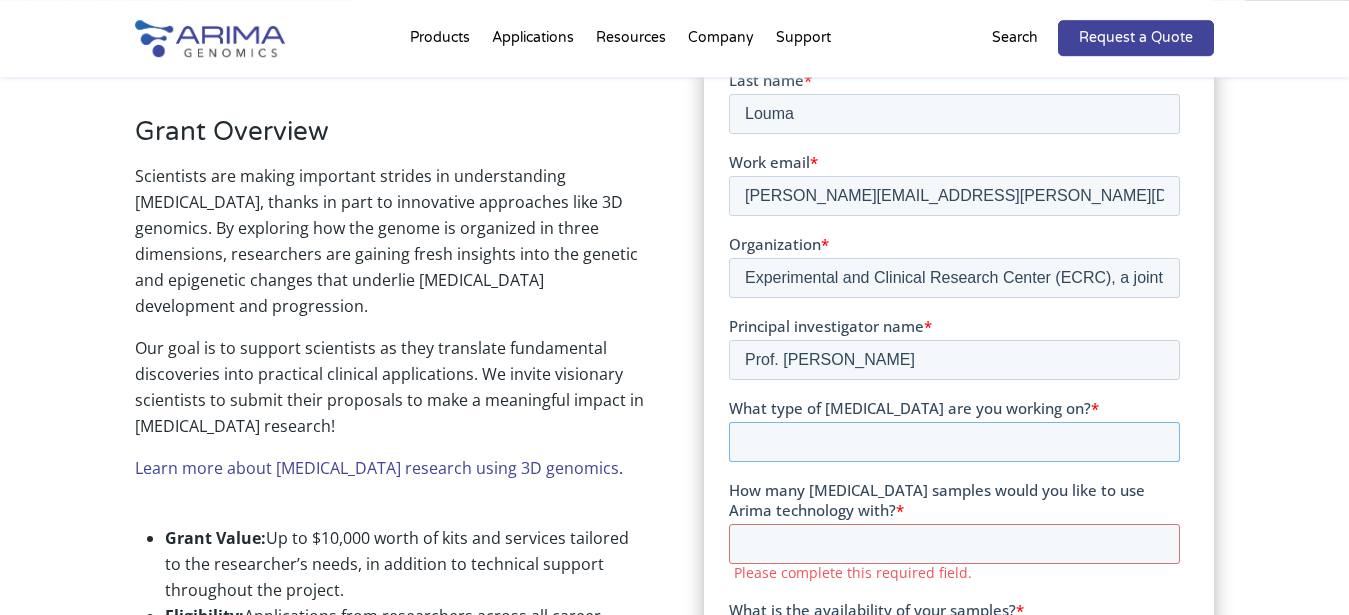 paste on "[MEDICAL_DATA]" 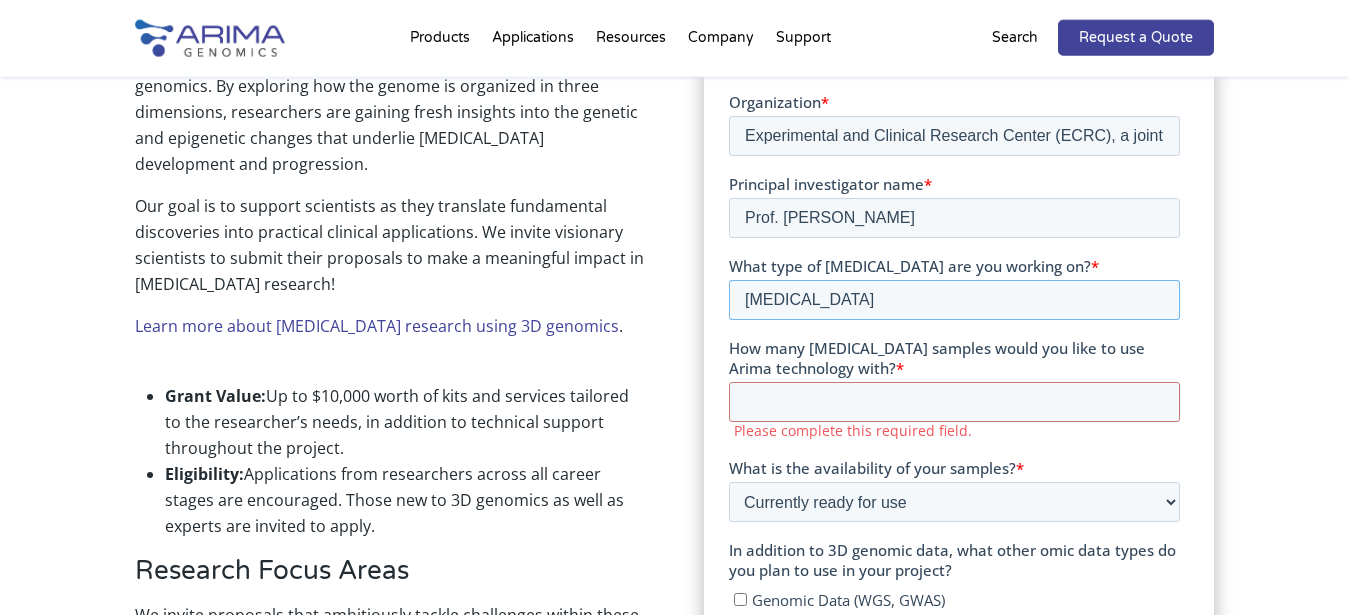 scroll, scrollTop: 700, scrollLeft: 0, axis: vertical 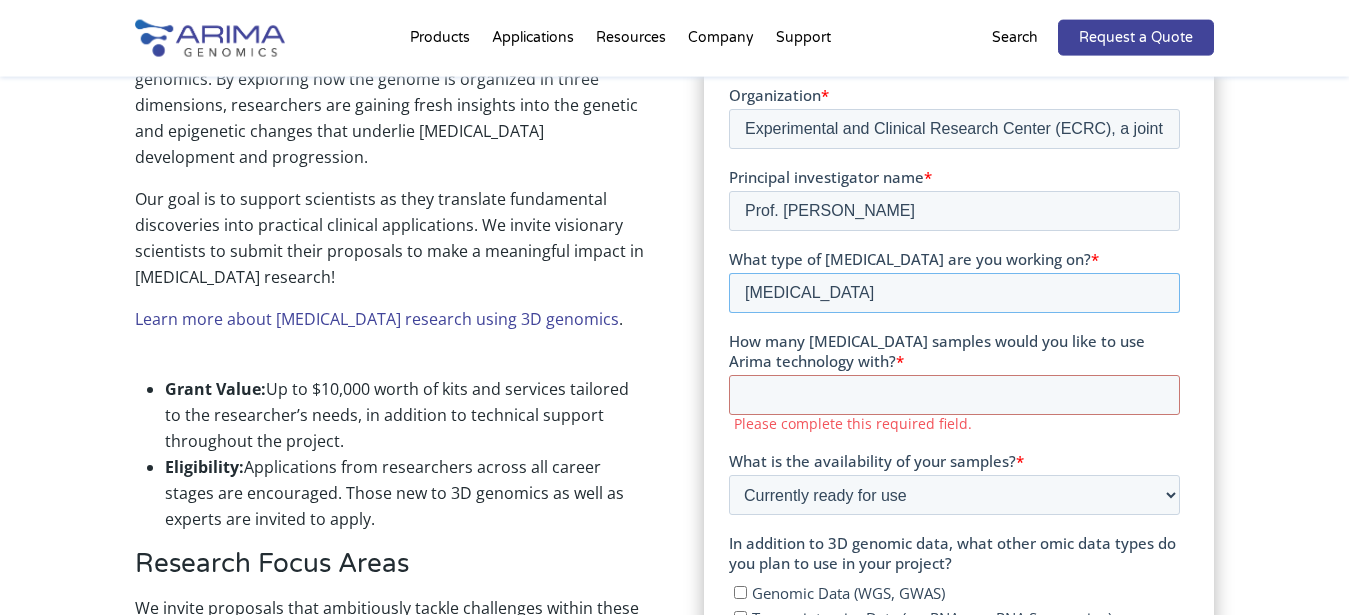 type on "[MEDICAL_DATA]" 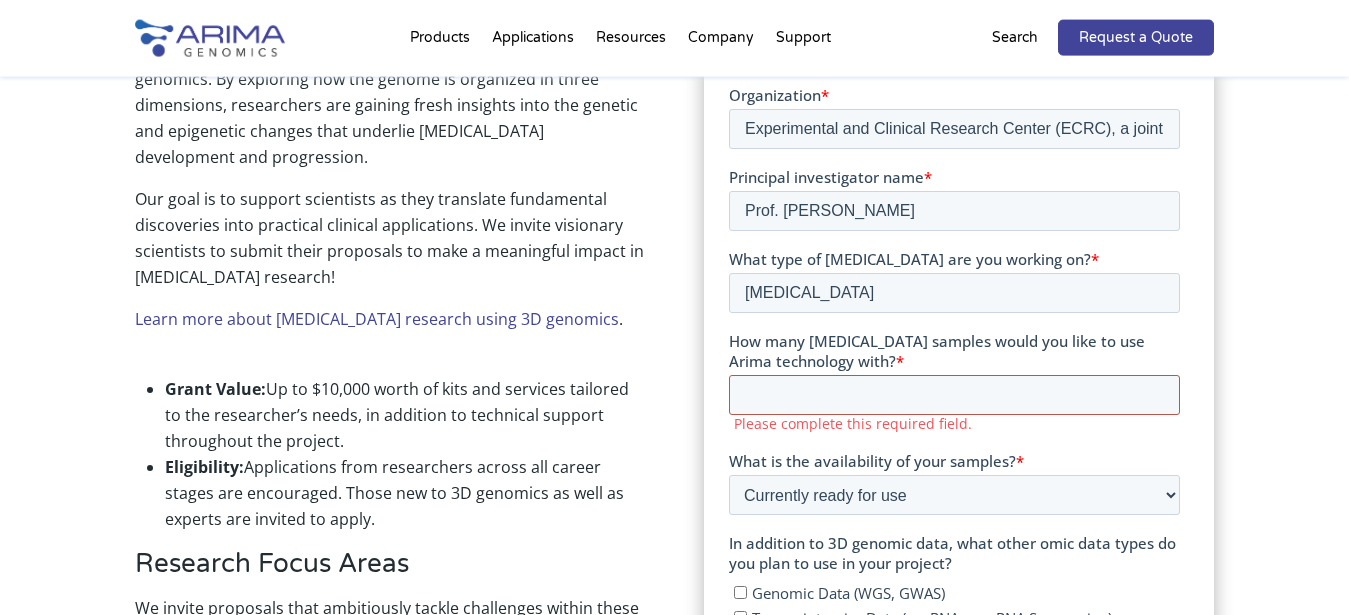 click on "How many [MEDICAL_DATA] samples would you like to use Arima technology with? *" at bounding box center (954, 395) 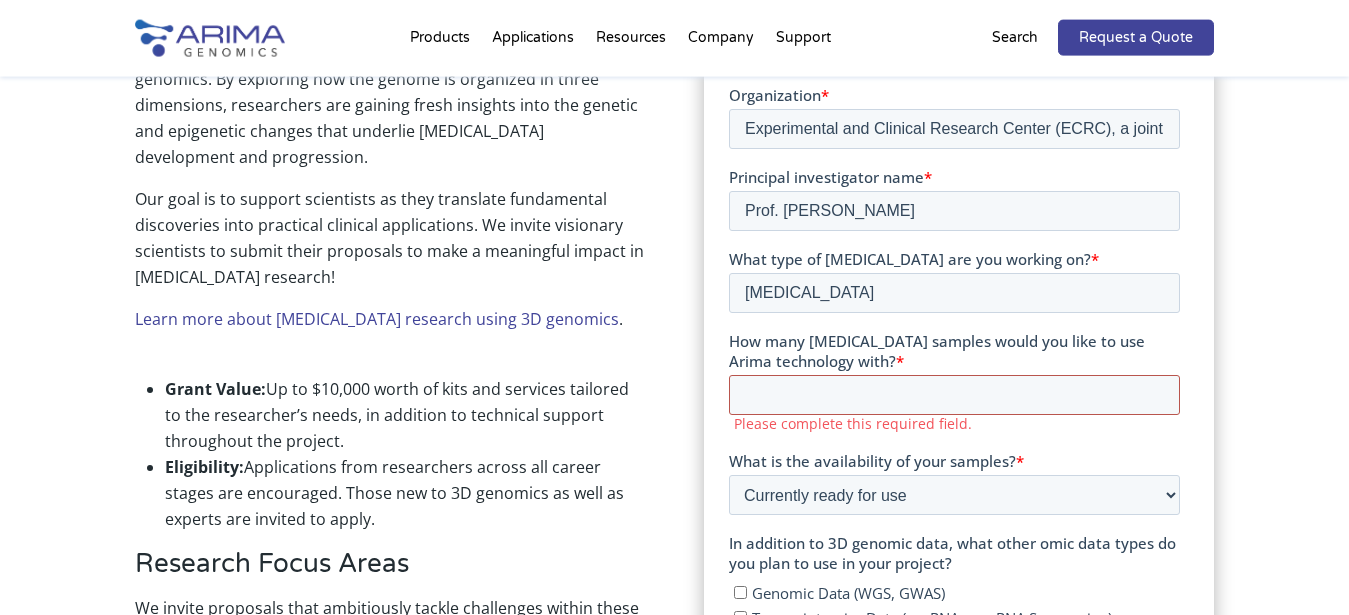 type on "3" 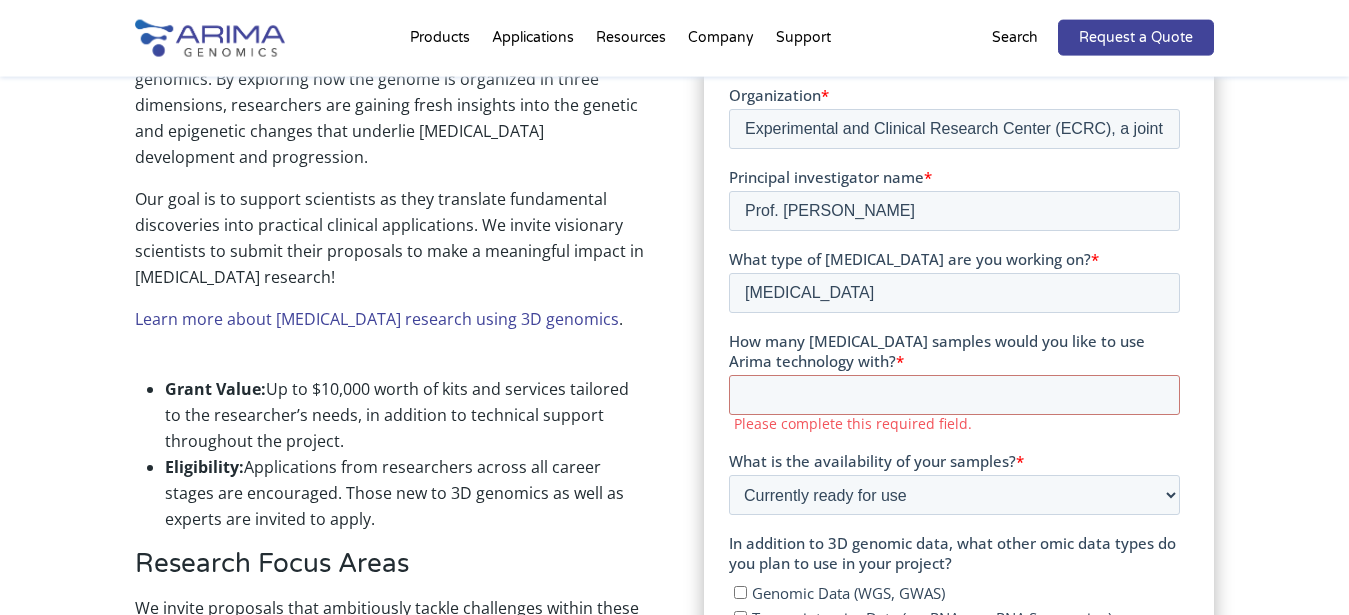 click on "How many [MEDICAL_DATA] samples would you like to use Arima technology with?" at bounding box center (937, 351) 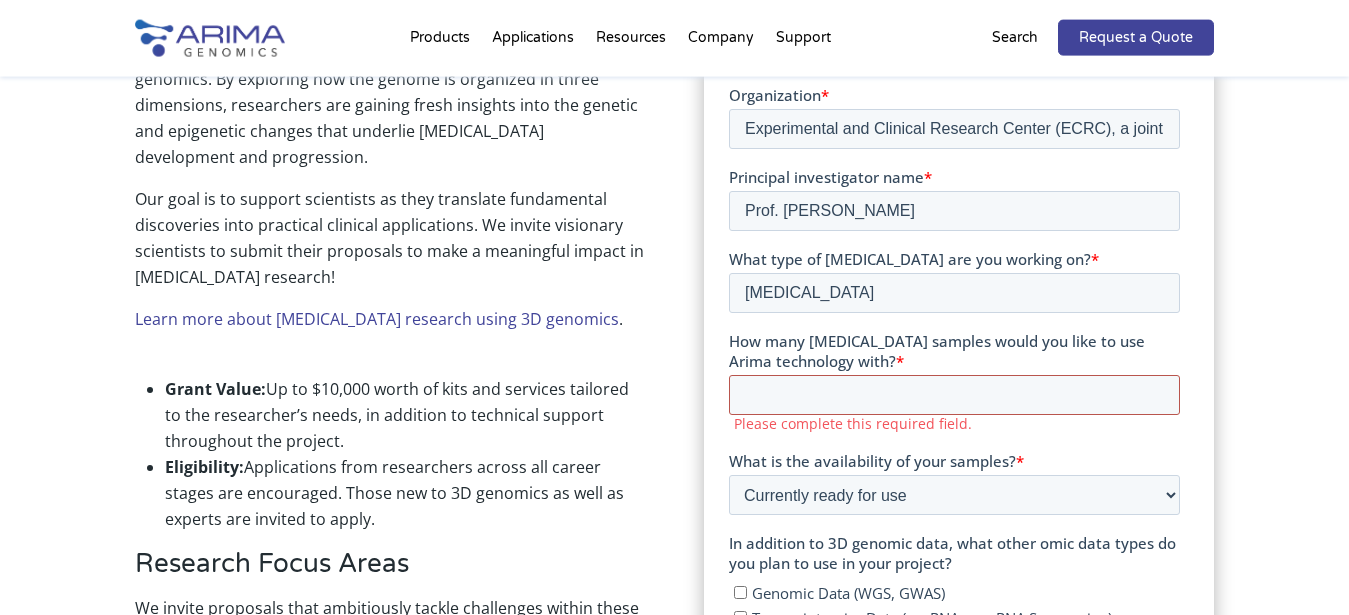 click on "How many [MEDICAL_DATA] samples would you like to use Arima technology with? *" at bounding box center [954, 395] 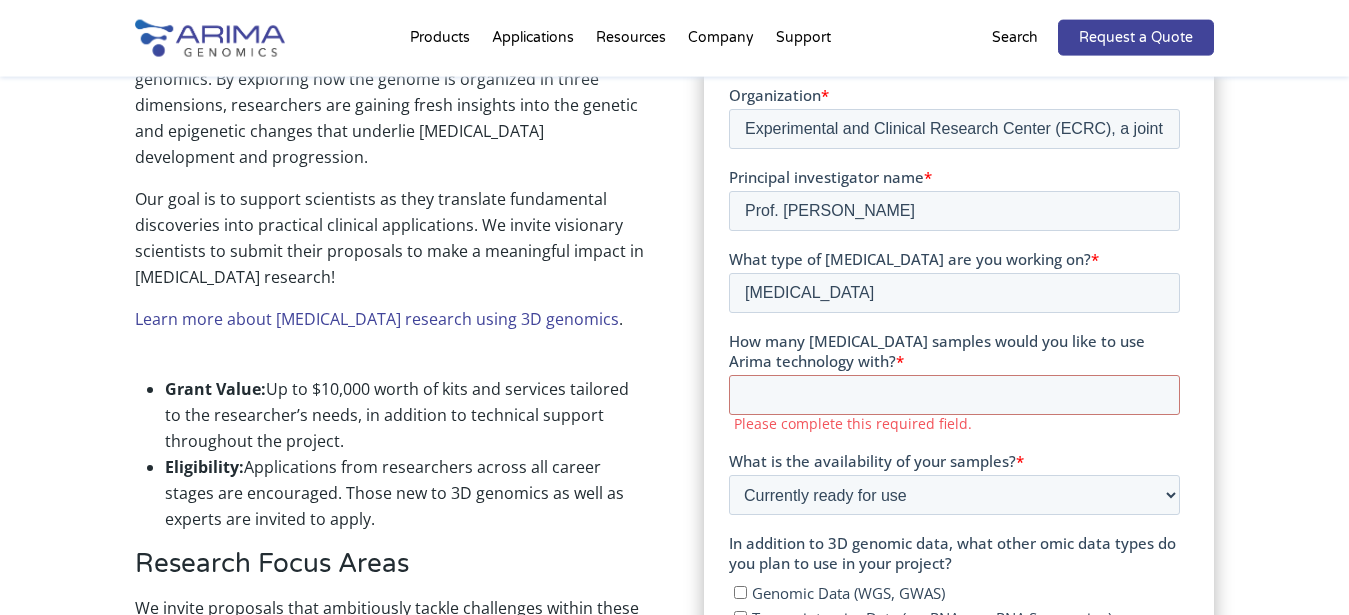 click on "How many [MEDICAL_DATA] samples would you like to use Arima technology with?" at bounding box center [937, 351] 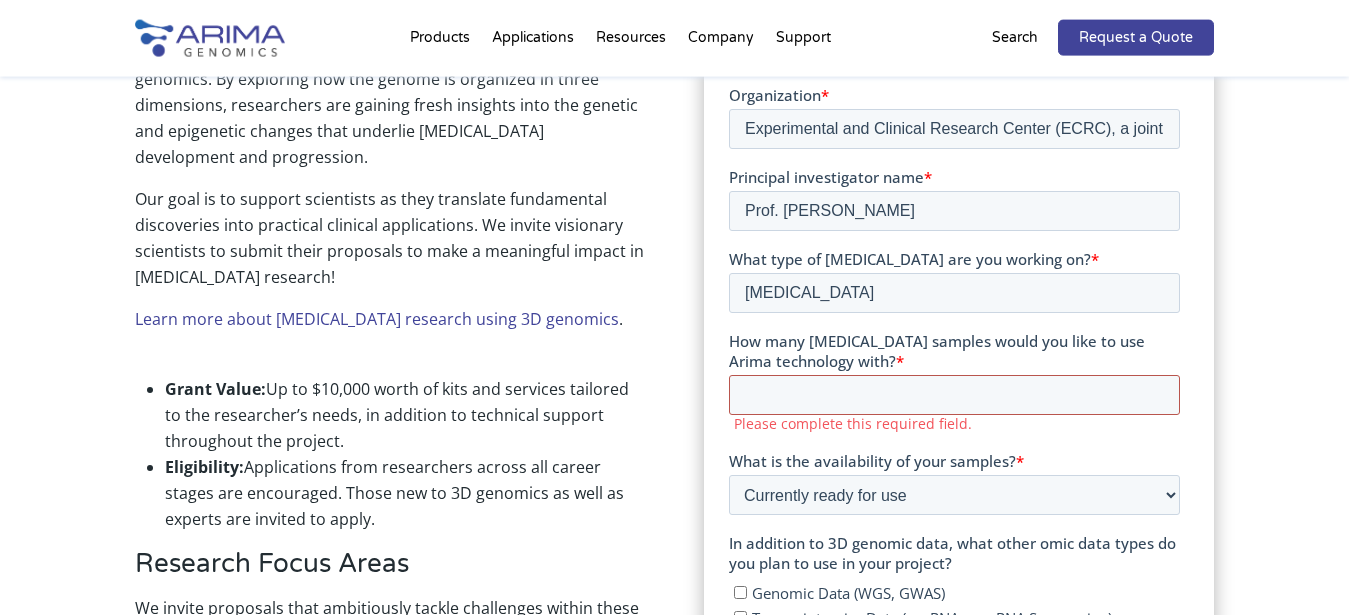 click on "How many [MEDICAL_DATA] samples would you like to use Arima technology with? *" at bounding box center [954, 395] 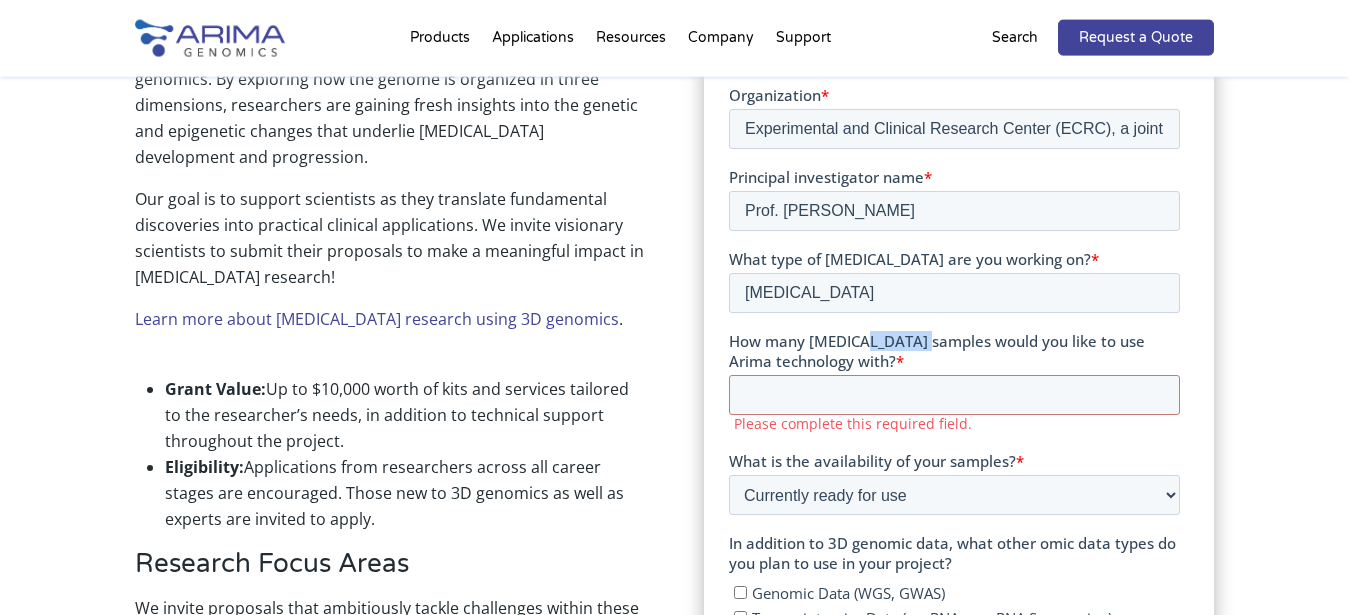 click on "How many [MEDICAL_DATA] samples would you like to use Arima technology with?" at bounding box center (937, 351) 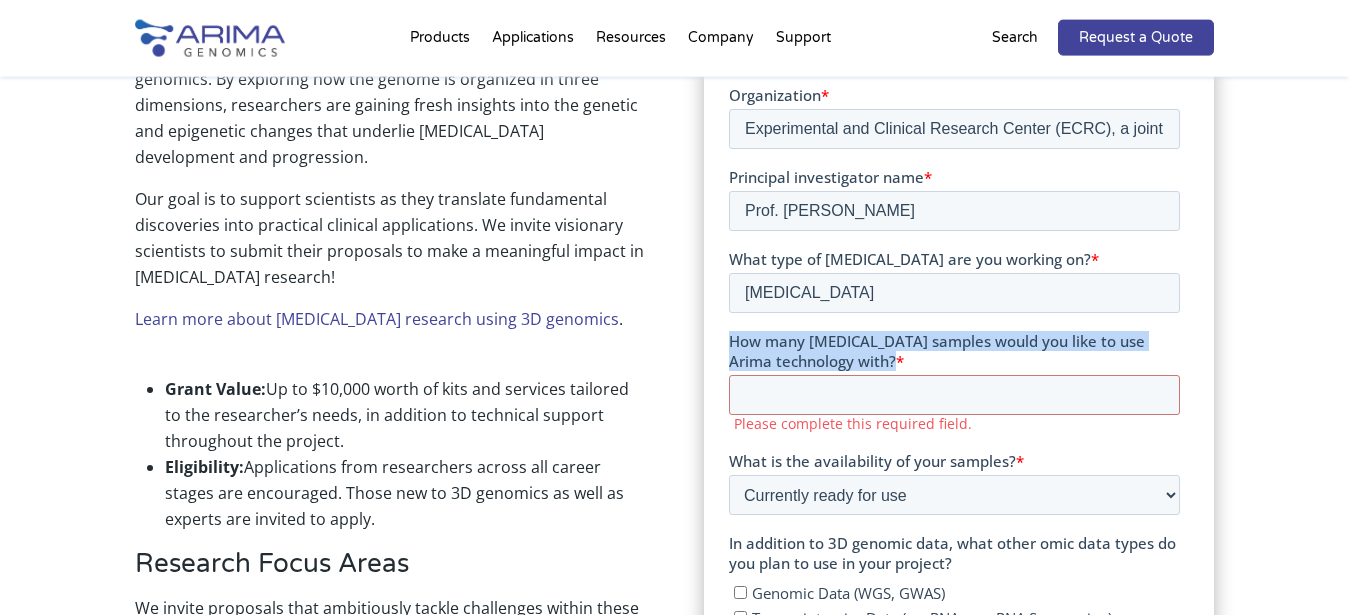 click on "How many [MEDICAL_DATA] samples would you like to use Arima technology with?" at bounding box center [937, 351] 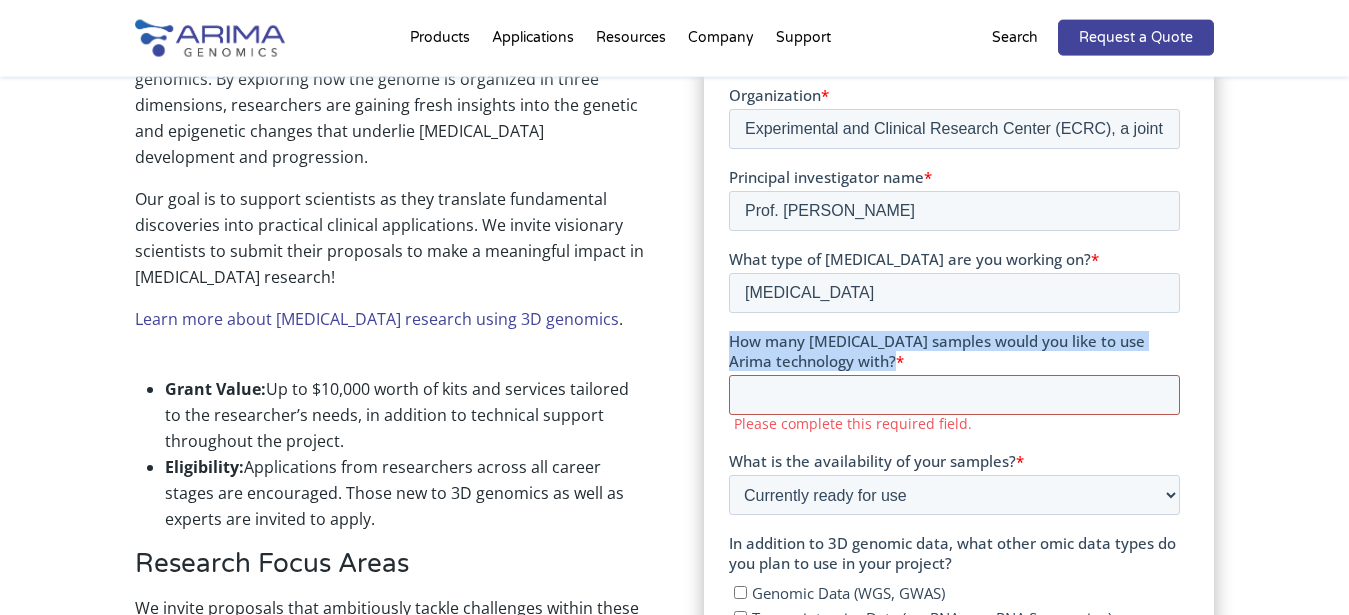 click on "How many [MEDICAL_DATA] samples would you like to use Arima technology with? *" at bounding box center (954, 395) 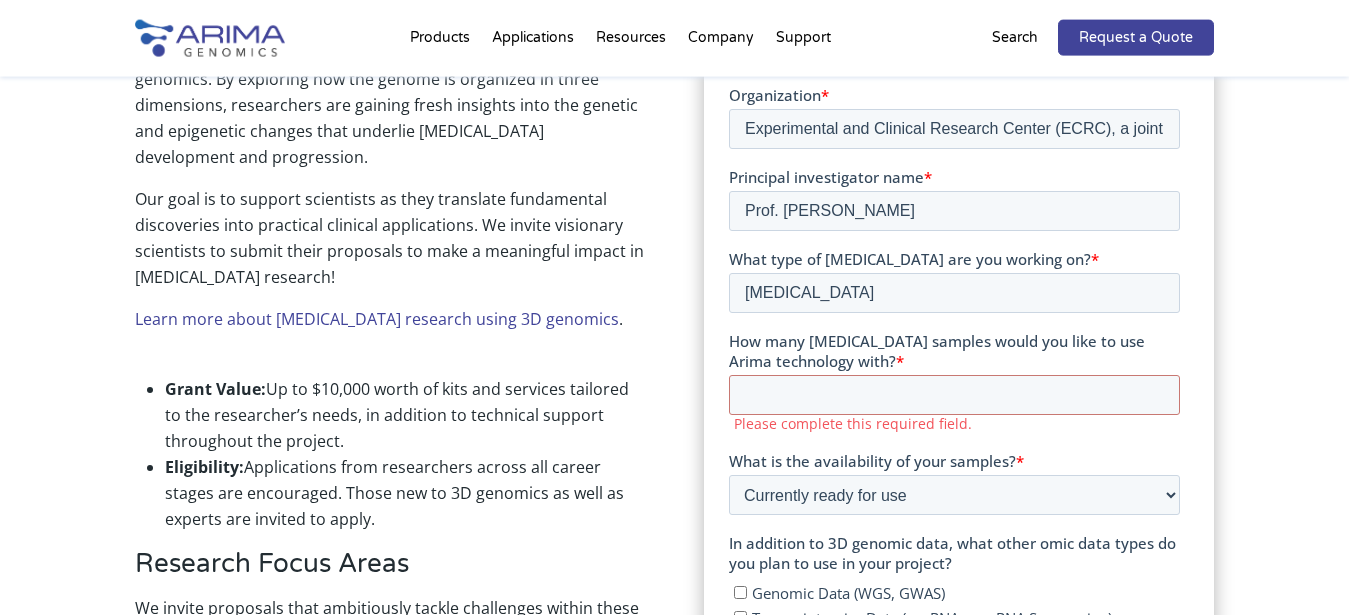 click on "How many [MEDICAL_DATA] samples would you like to use Arima technology with?" at bounding box center [937, 351] 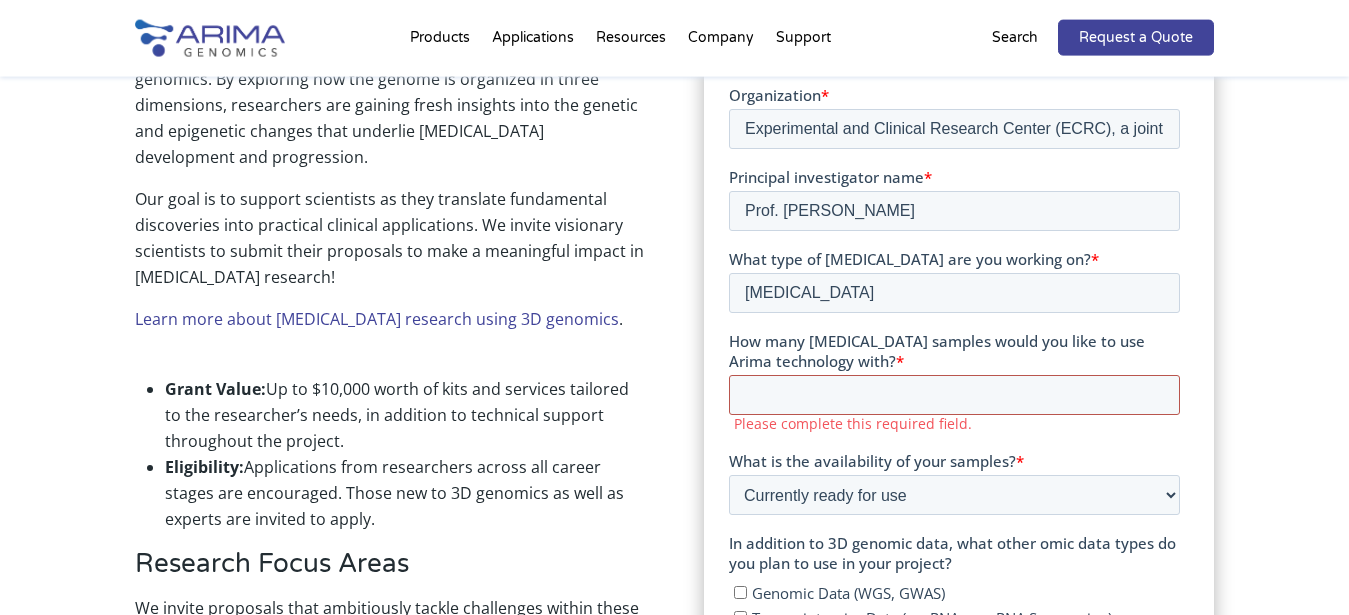 click on "How many [MEDICAL_DATA] samples would you like to use Arima technology with? *" at bounding box center [954, 395] 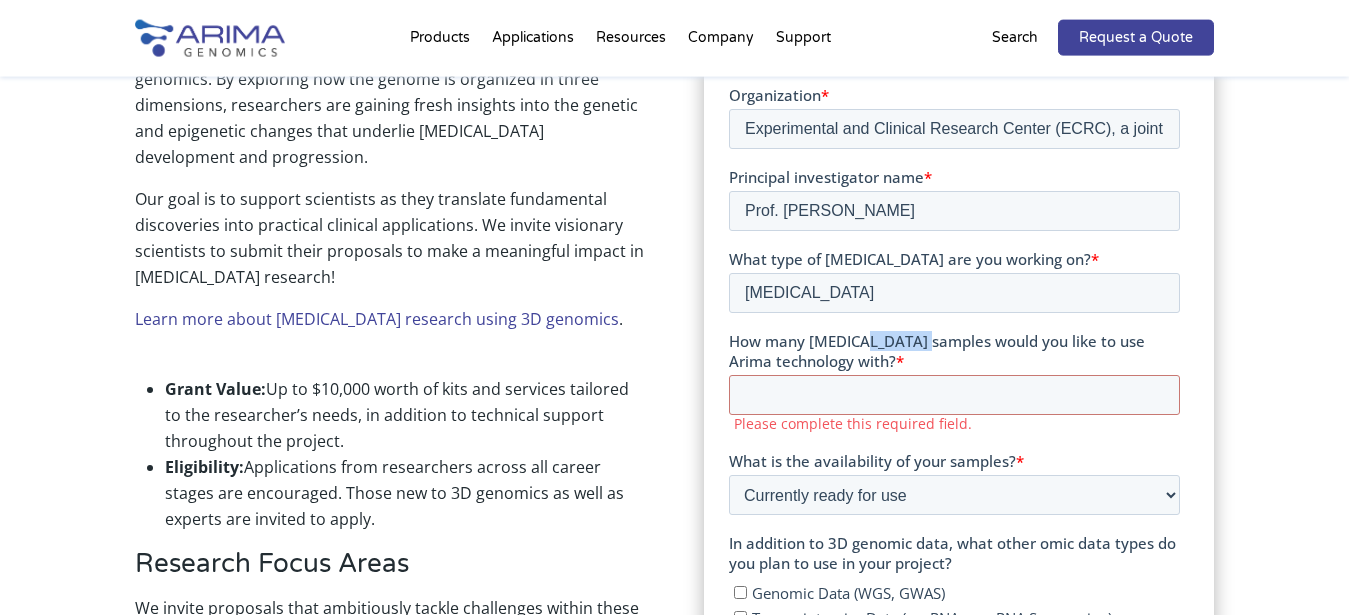 click on "How many [MEDICAL_DATA] samples would you like to use Arima technology with?" at bounding box center (937, 351) 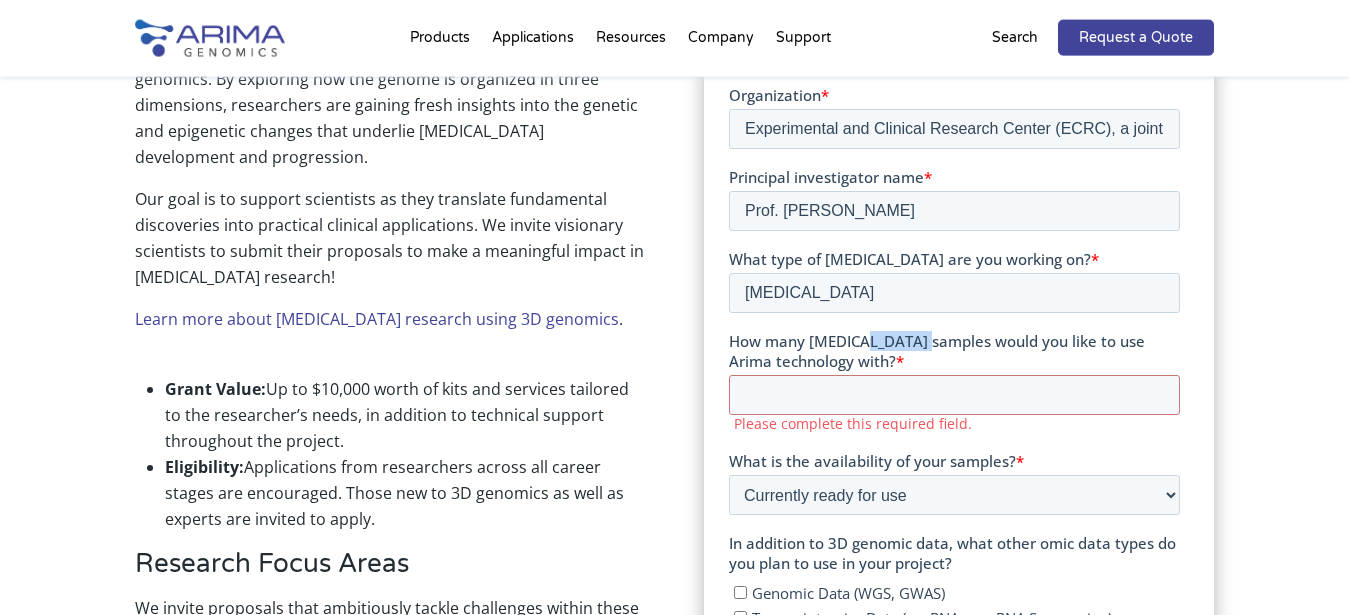 copy on "samples" 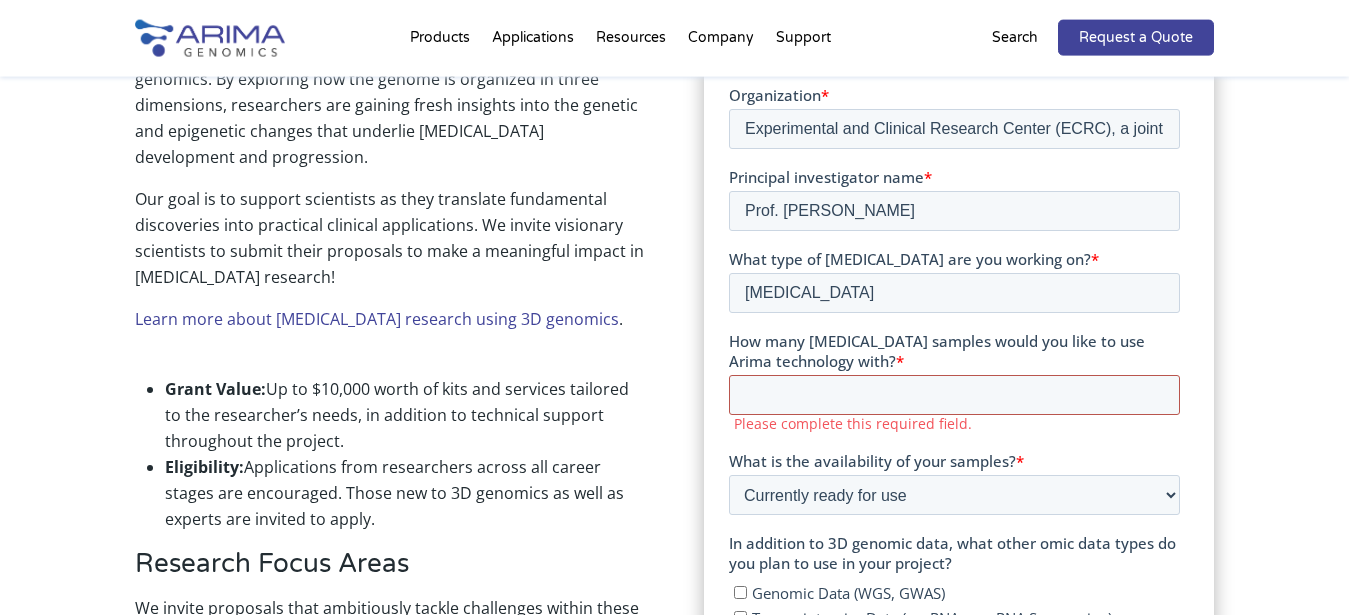 click on "How many [MEDICAL_DATA] samples would you like to use Arima technology with? *" at bounding box center (954, 395) 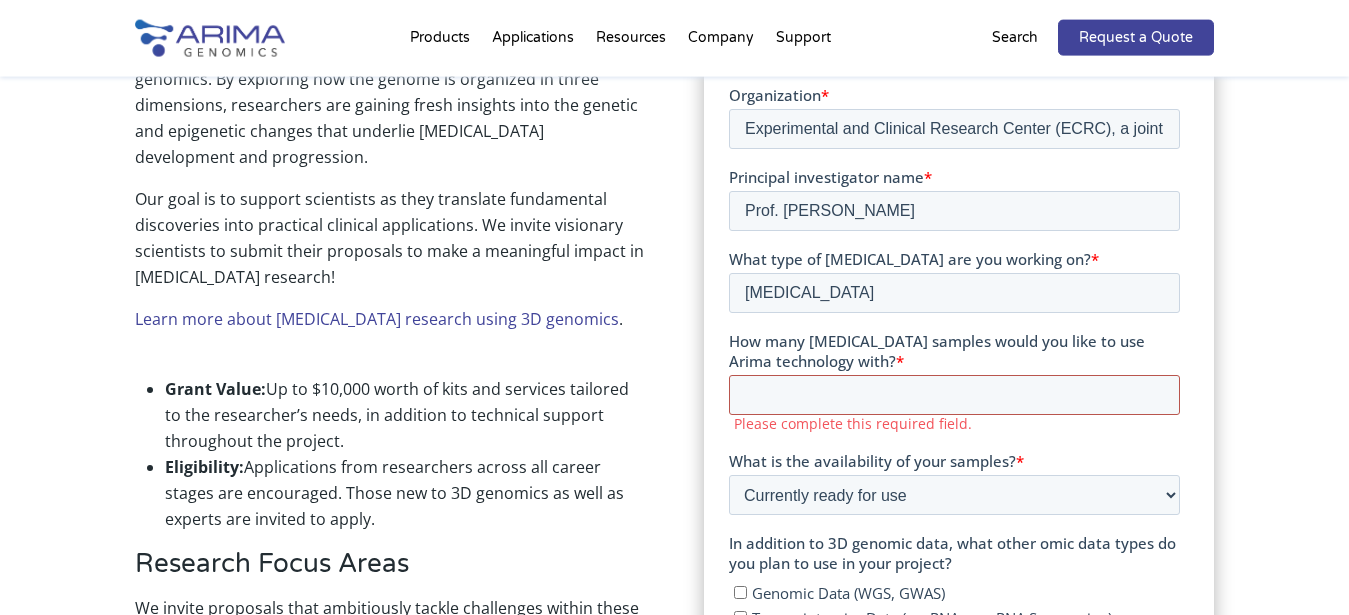 click on "How many [MEDICAL_DATA] samples would you like to use Arima technology with? *" at bounding box center [954, 395] 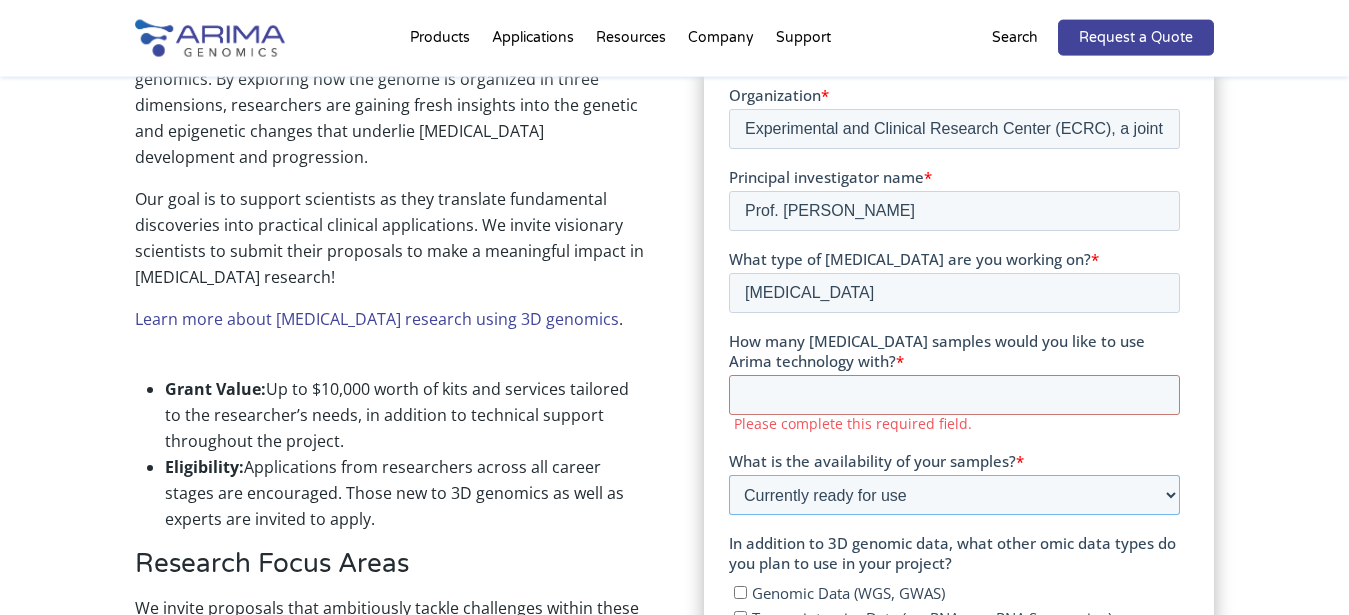click on "Please Select Currently ready for use Will be ready [DATE] Will take longer than 2 months to acquire" at bounding box center [954, 495] 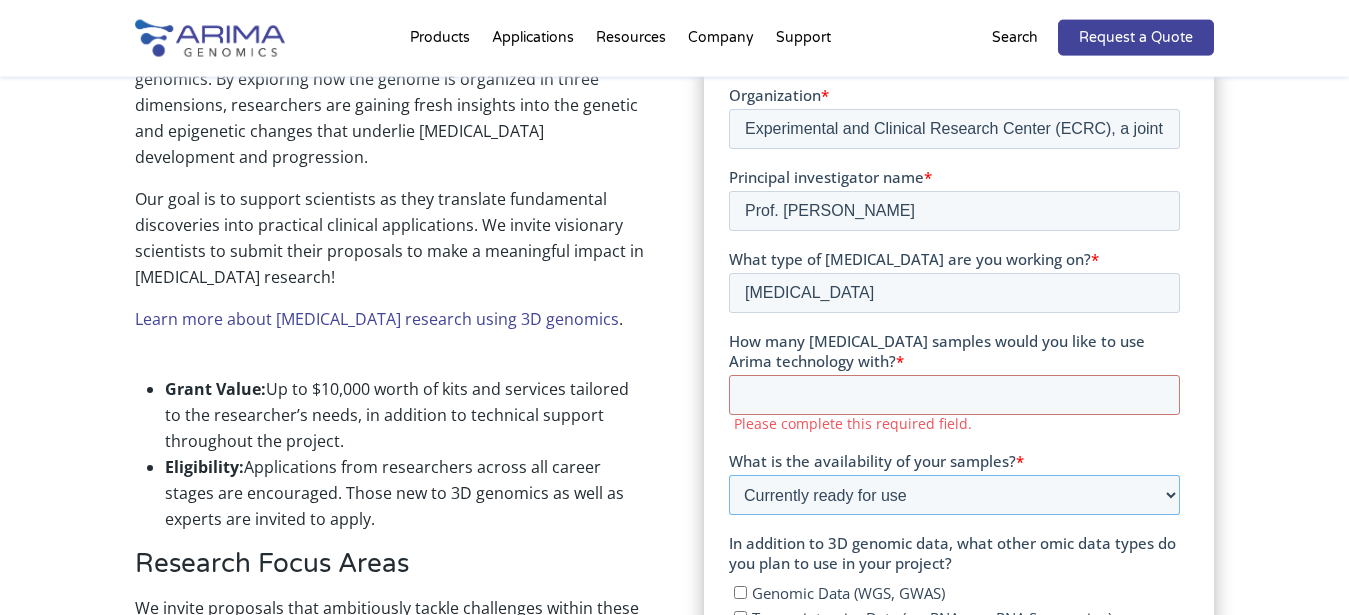 click on "Currently ready for use" at bounding box center [729, -161] 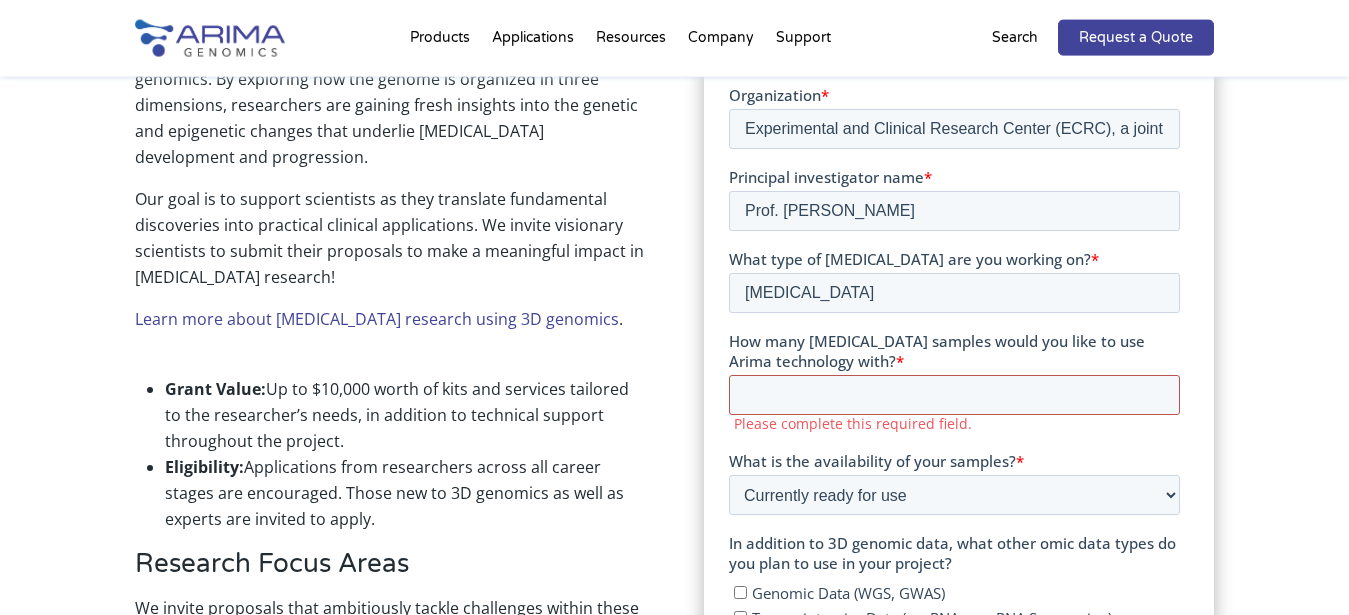 click on "How many [MEDICAL_DATA] samples would you like to use Arima technology with? *" at bounding box center (954, 395) 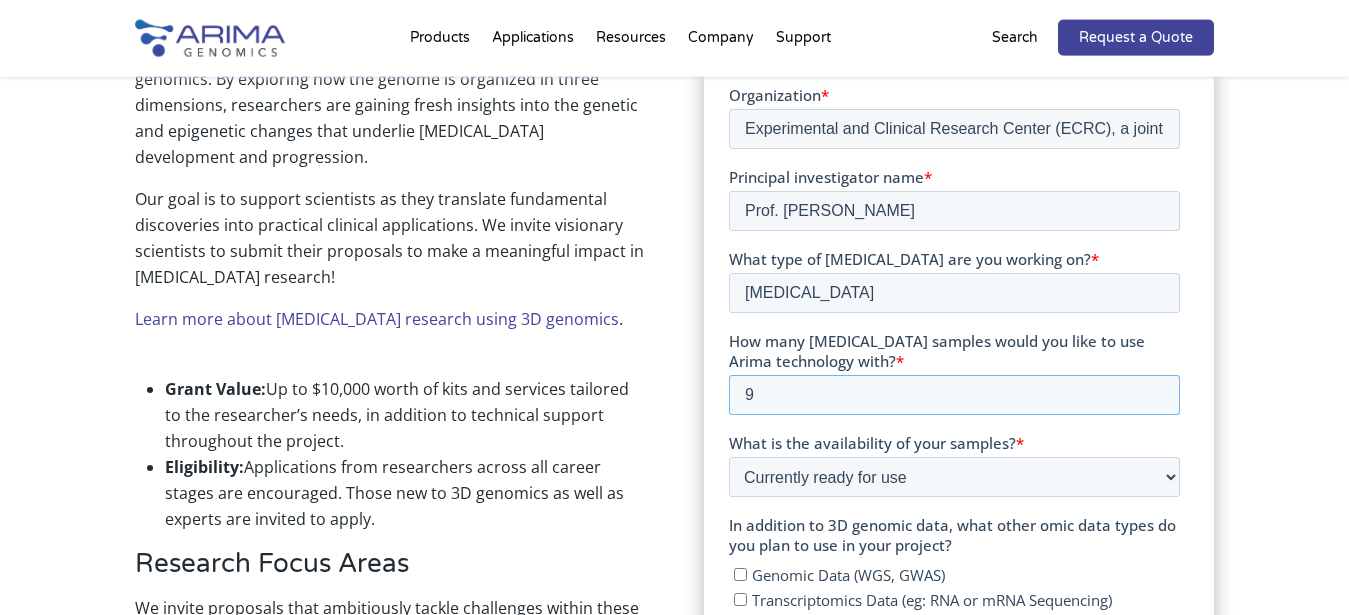 click on "9" at bounding box center (954, 395) 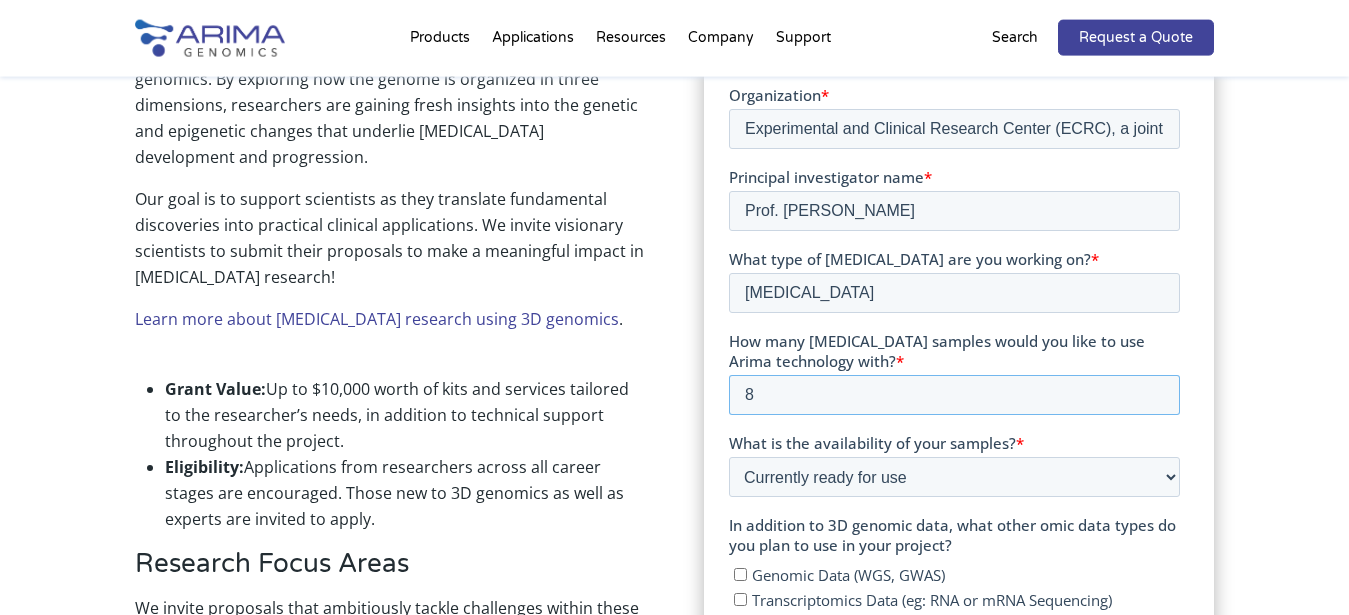 type on "8" 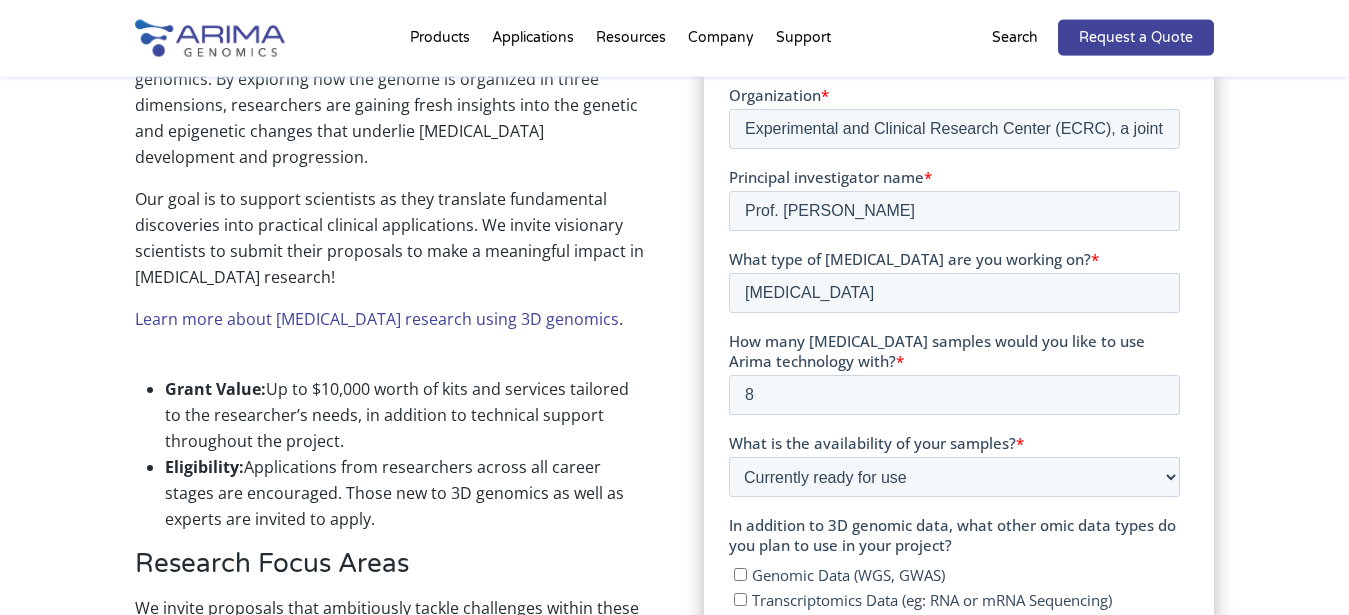 click on "Apply Now" at bounding box center (959, 564) 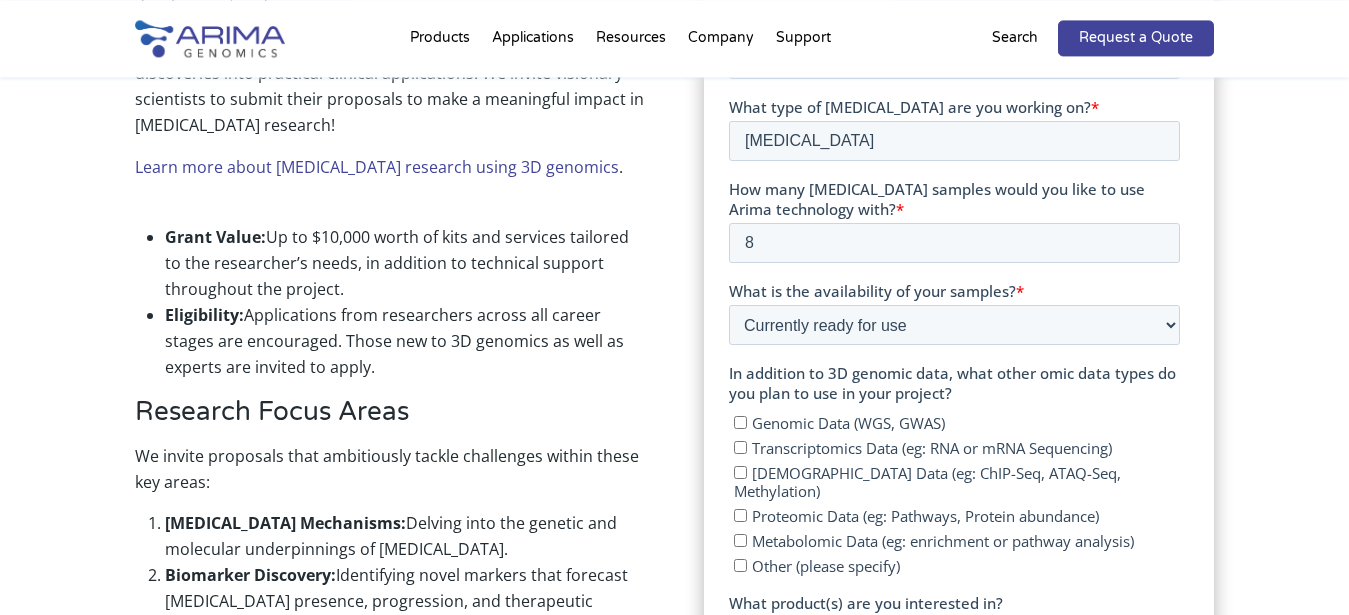 scroll, scrollTop: 870, scrollLeft: 0, axis: vertical 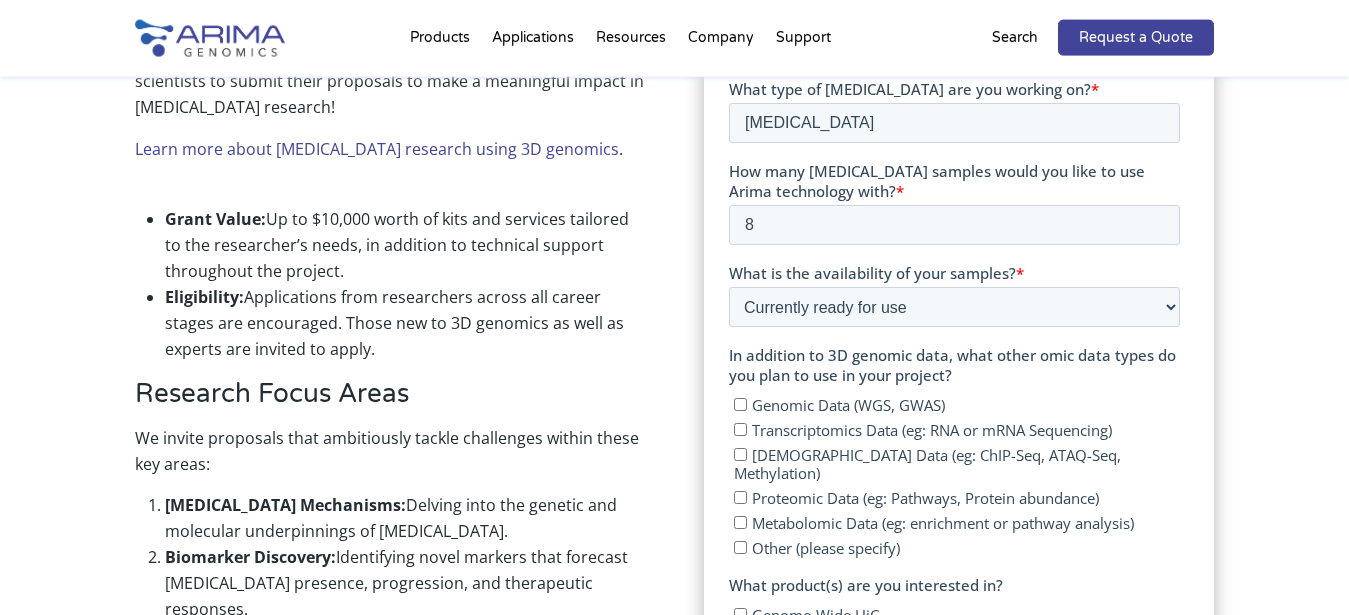 click on "Transcriptomics Data (eg: RNA or mRNA Sequencing)" at bounding box center (740, 429) 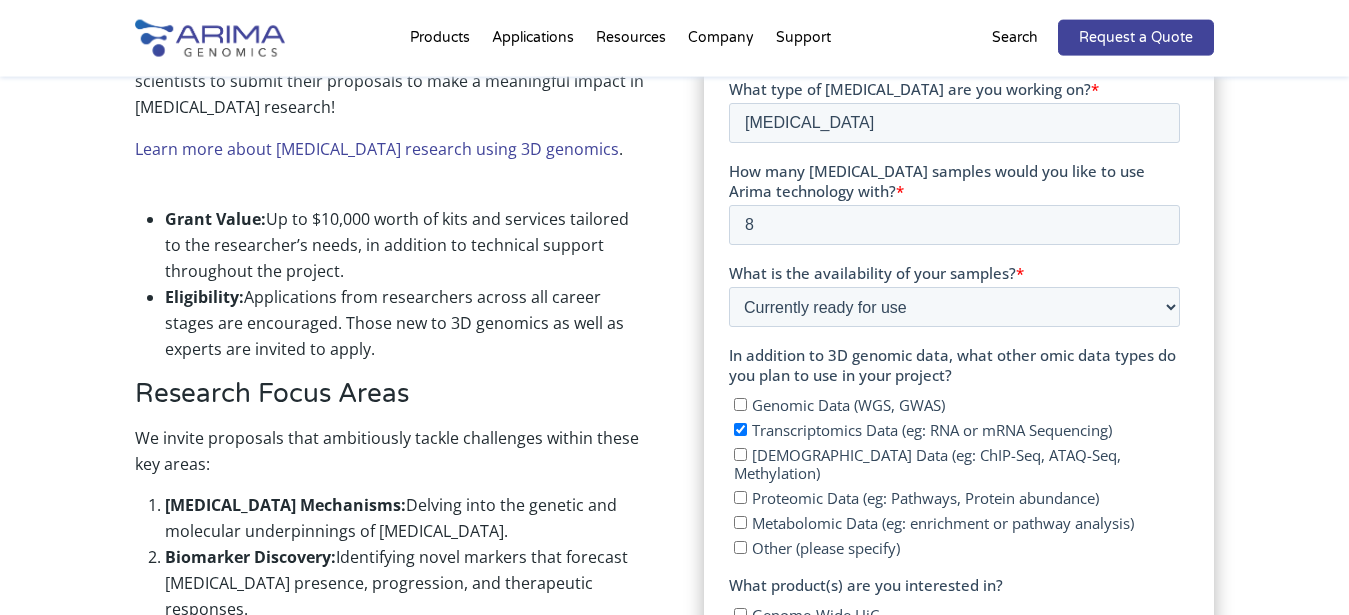 checkbox on "true" 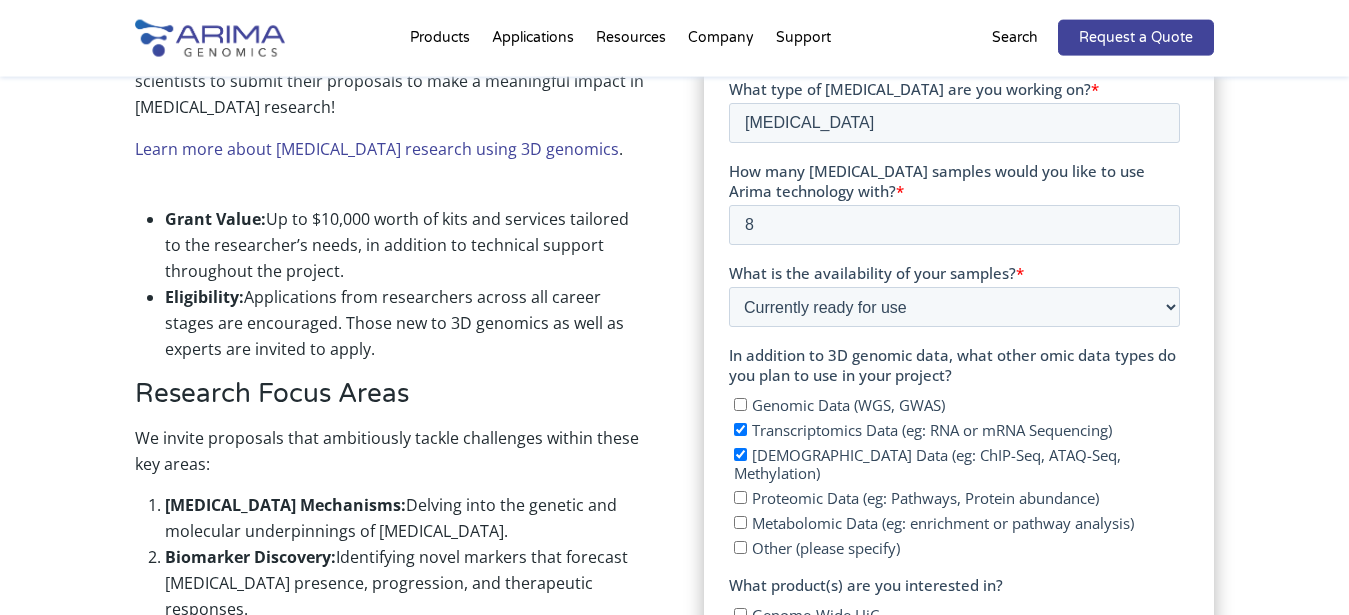 checkbox on "true" 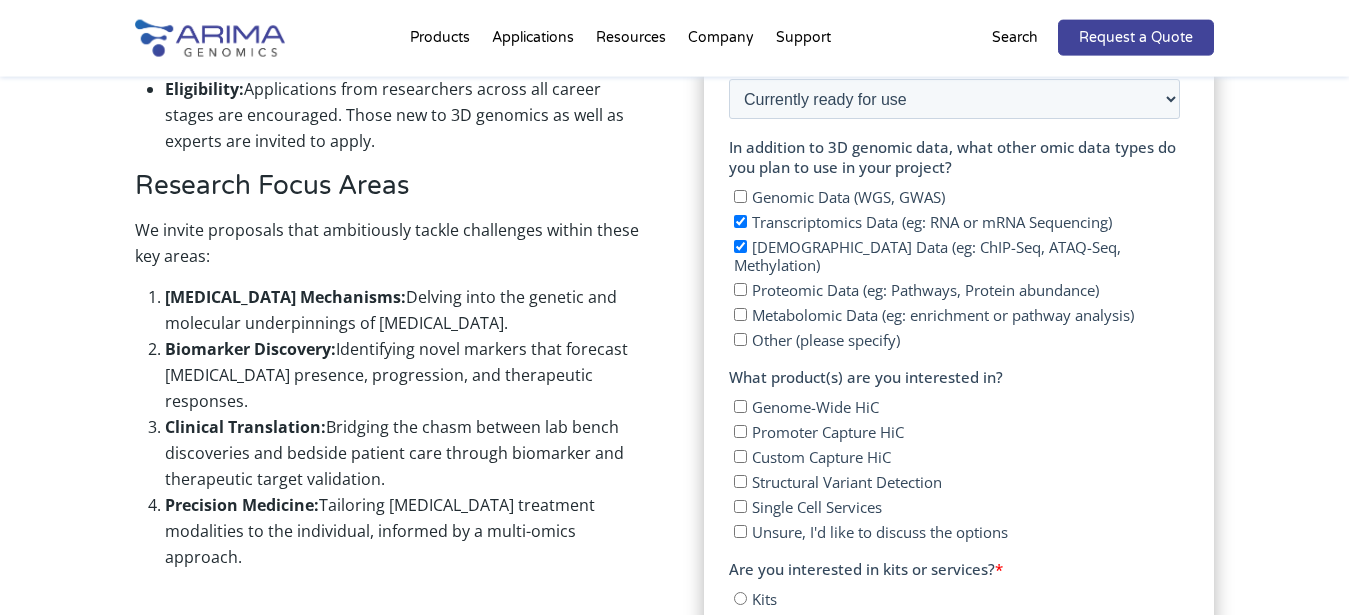 scroll, scrollTop: 1081, scrollLeft: 0, axis: vertical 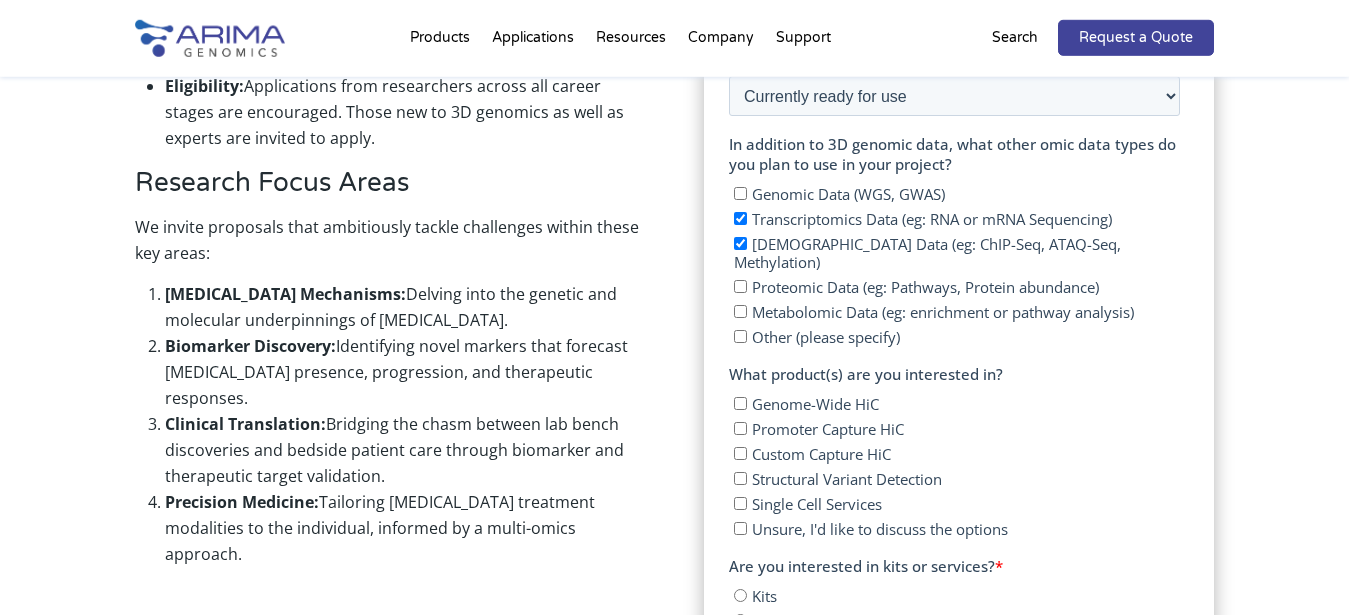 click on "Genome-Wide HiC" at bounding box center (740, 403) 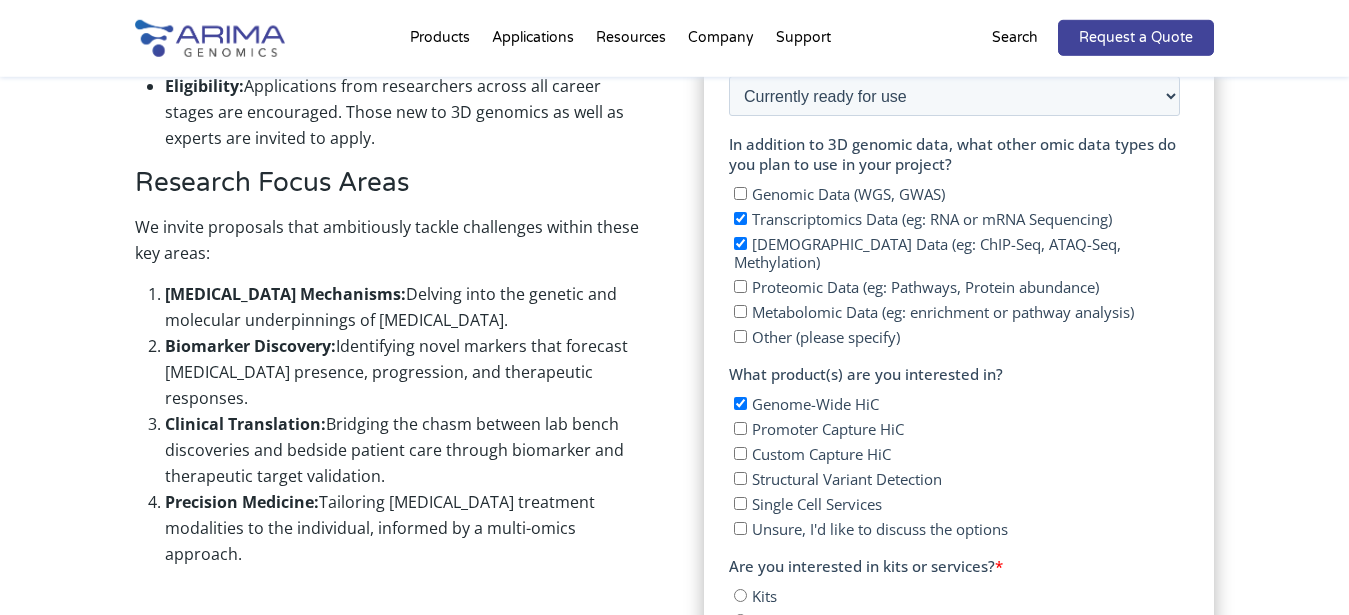 checkbox on "true" 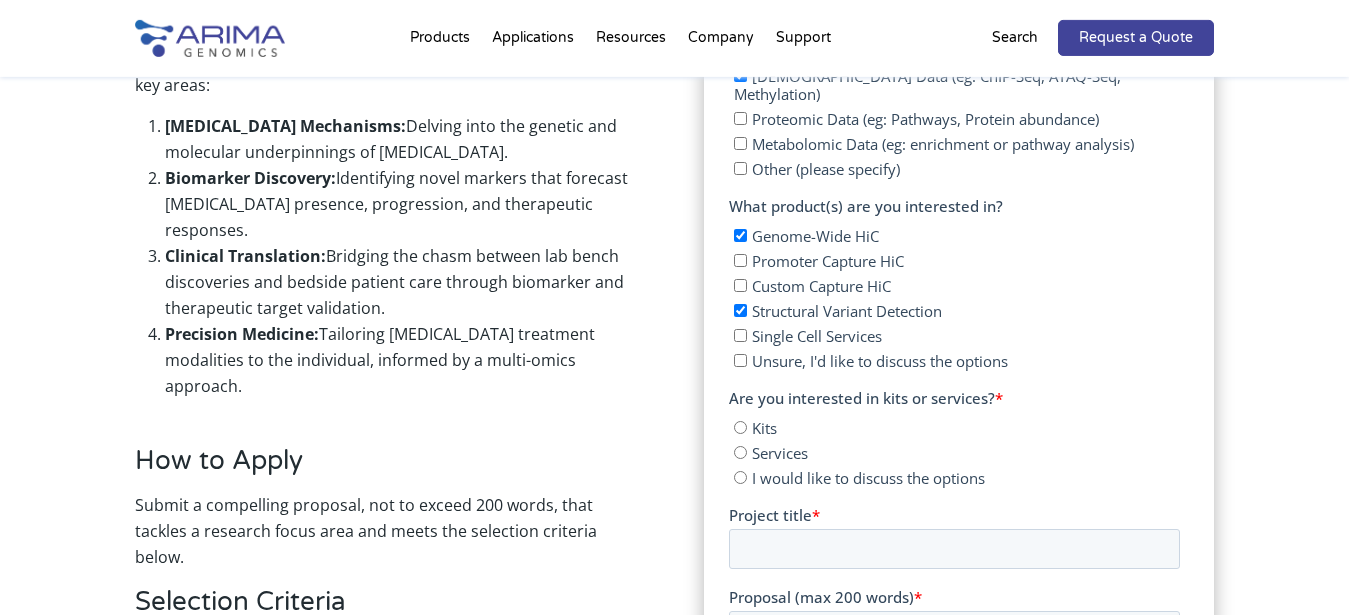 scroll, scrollTop: 1251, scrollLeft: 0, axis: vertical 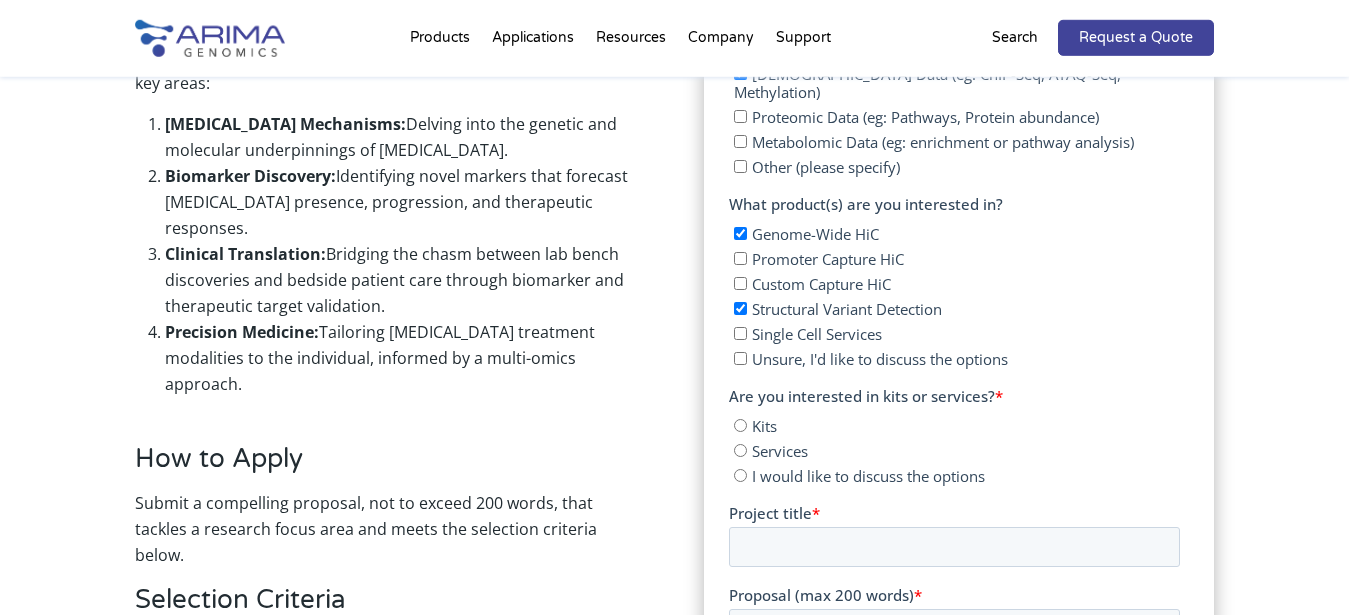click on "Kits" at bounding box center [740, 425] 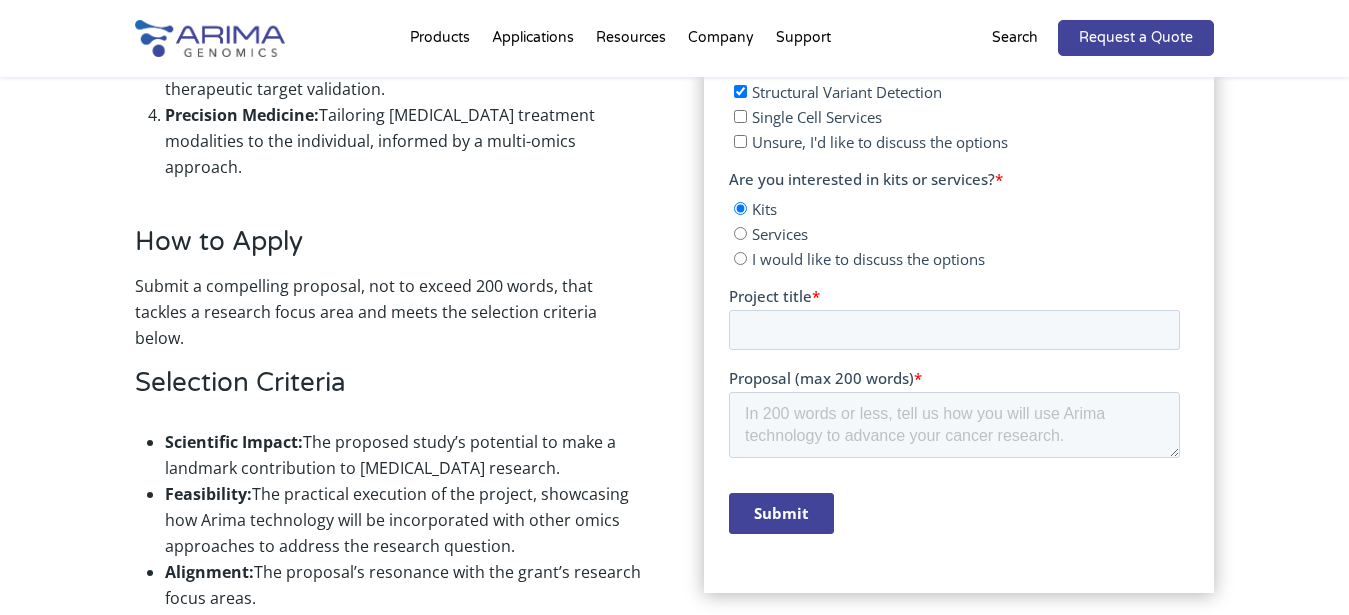 scroll, scrollTop: 1469, scrollLeft: 0, axis: vertical 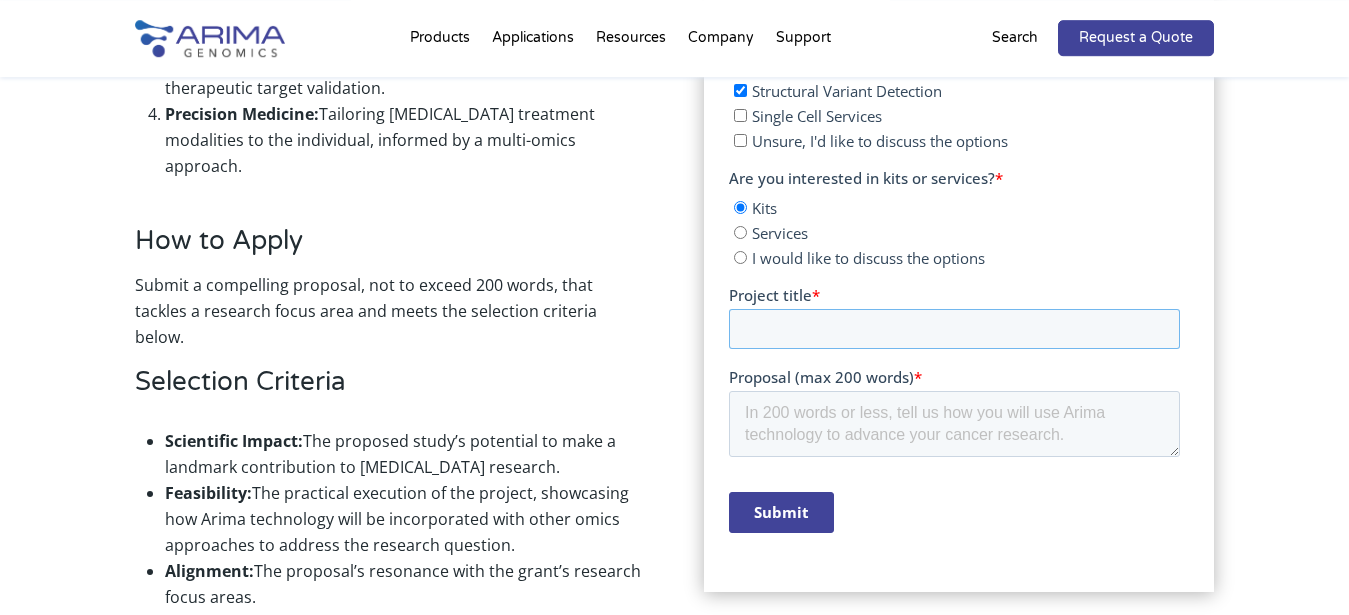click on "Project title *" at bounding box center (954, 329) 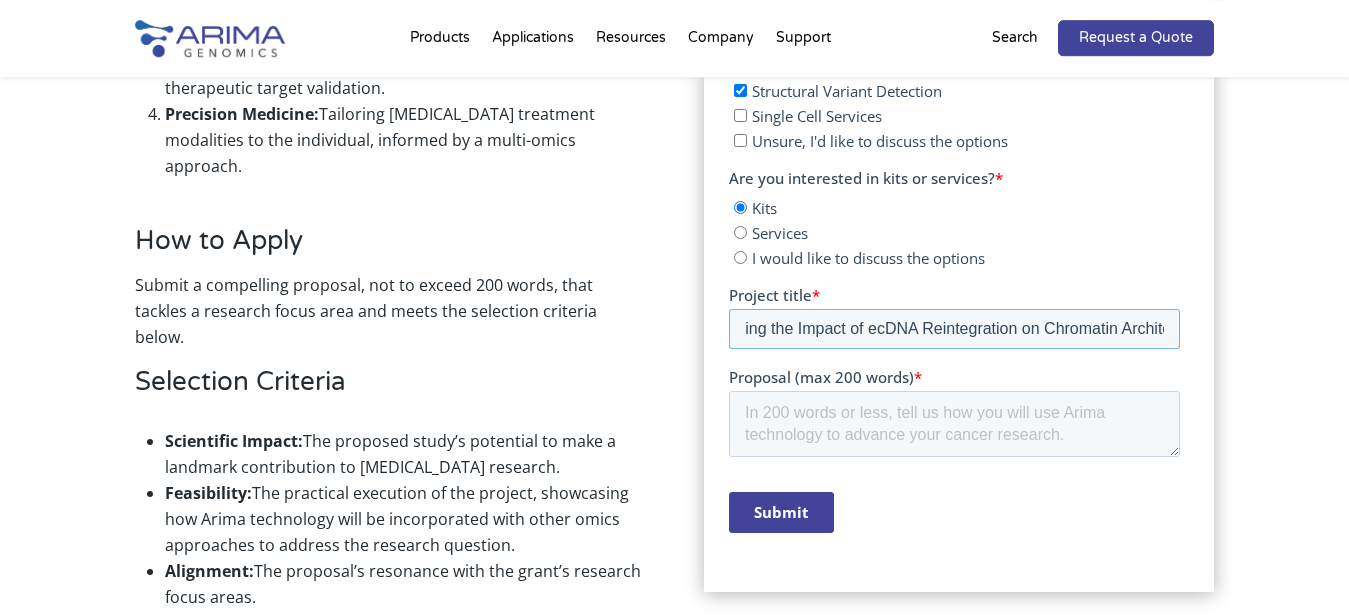 scroll, scrollTop: 0, scrollLeft: 0, axis: both 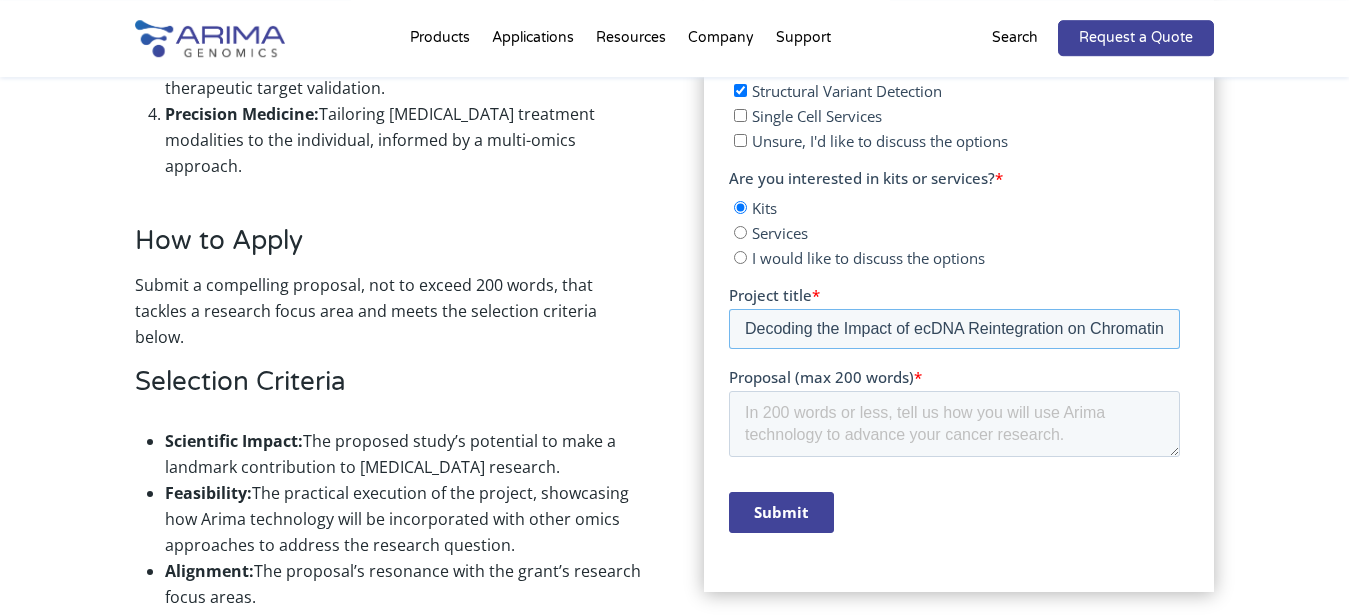 type on "Decoding the Impact of ecDNA Reintegration on Chromatin Architecture and [MEDICAL_DATA] Regulation in [MEDICAL_DATA]" 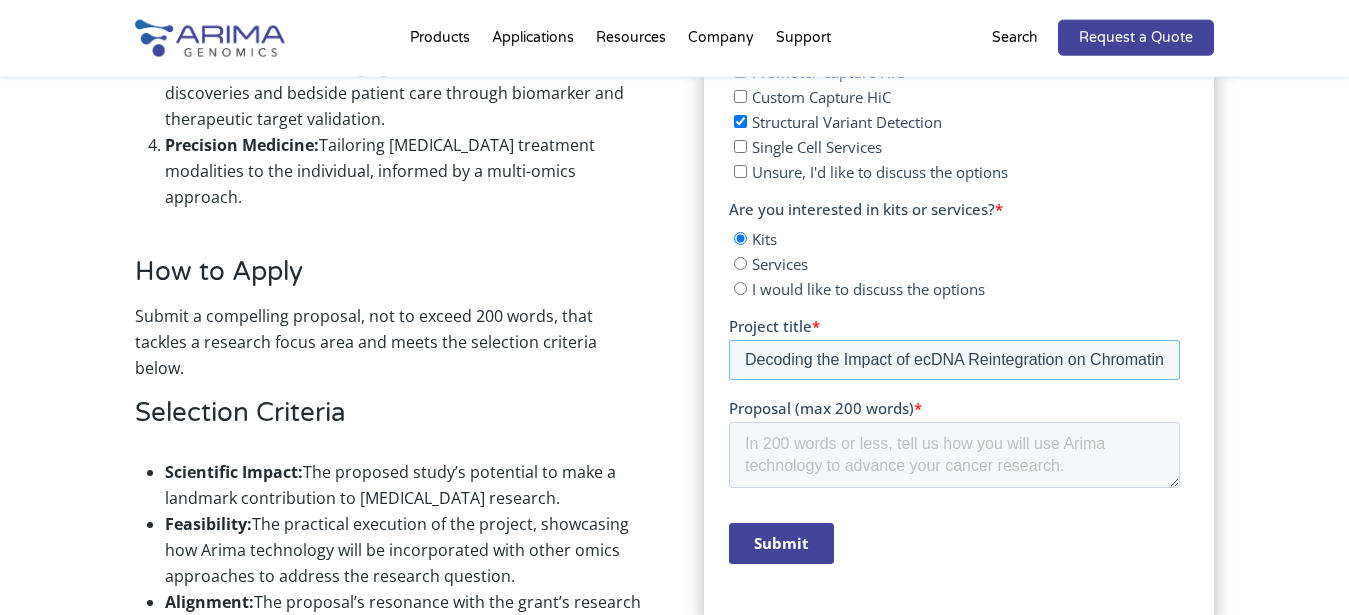 scroll, scrollTop: 1442, scrollLeft: 0, axis: vertical 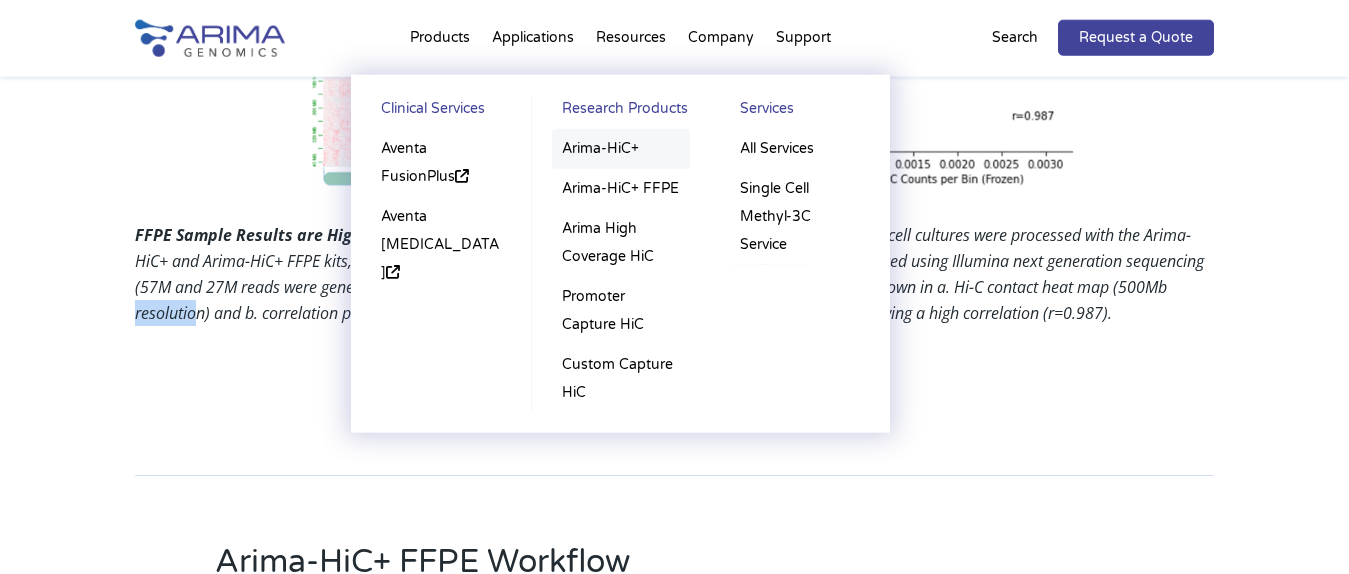 click on "Arima-HiC+" at bounding box center [621, 149] 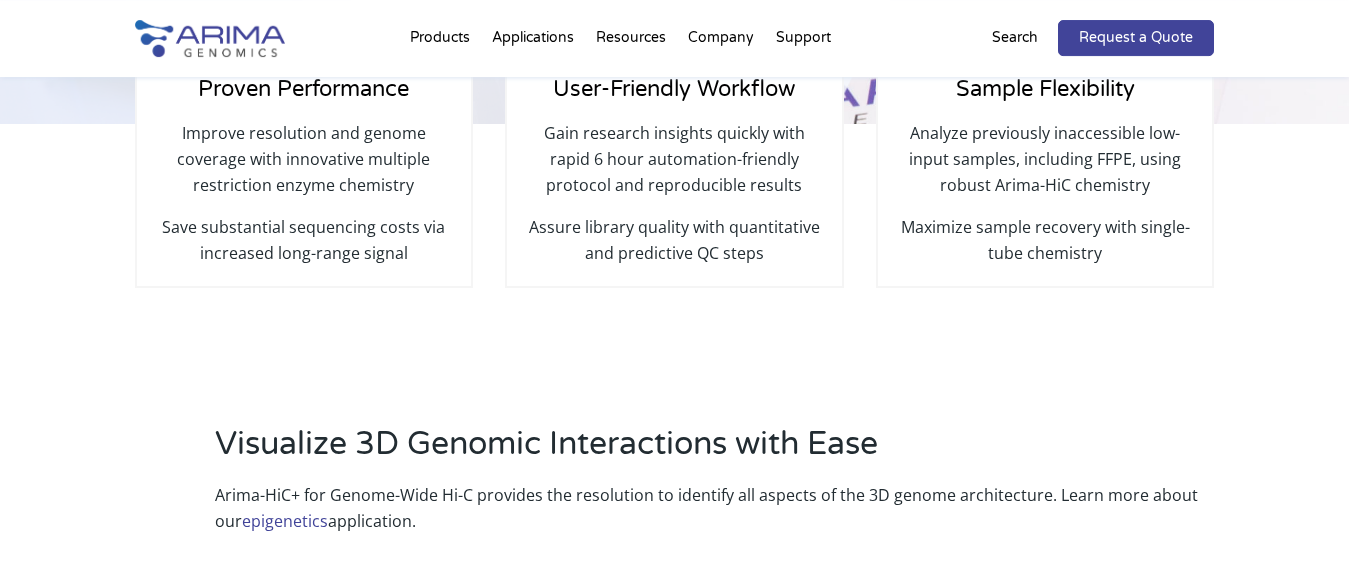 scroll, scrollTop: 612, scrollLeft: 0, axis: vertical 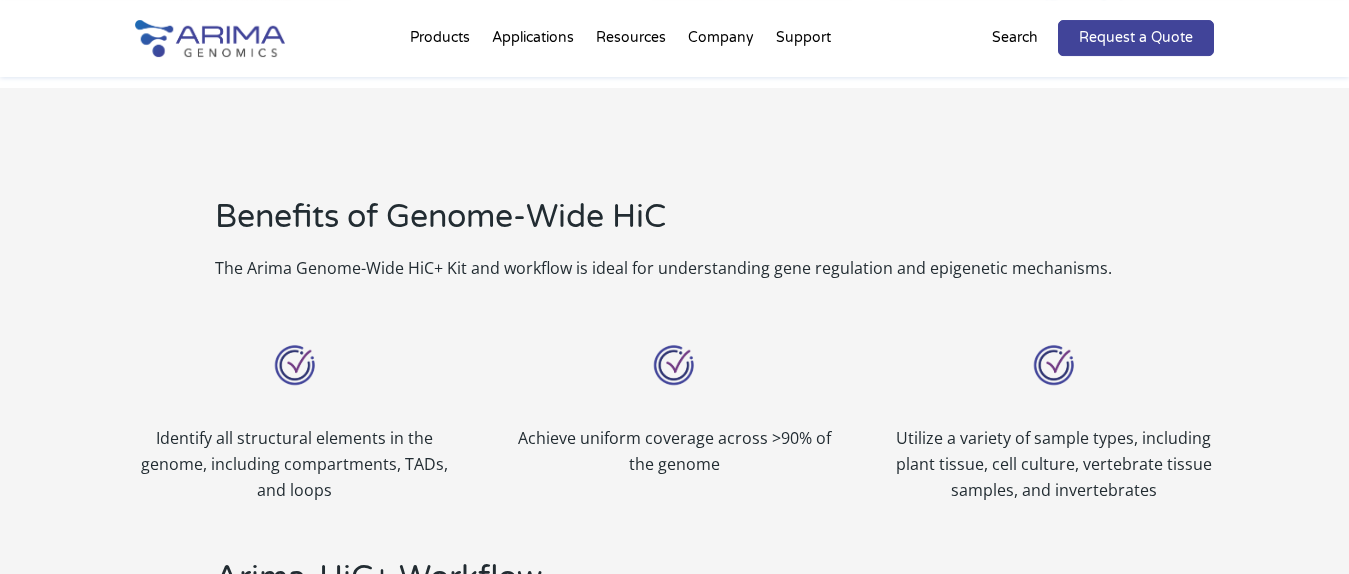 click on "Identify all structural elements in the genome, including compartments, TADs, and loops   Achieve uniform coverage across >90% of the genome   Utilize a variety of sample types, including plant tissue, cell culture, vertebrate tissue samples, and invertebrates" at bounding box center [674, 419] 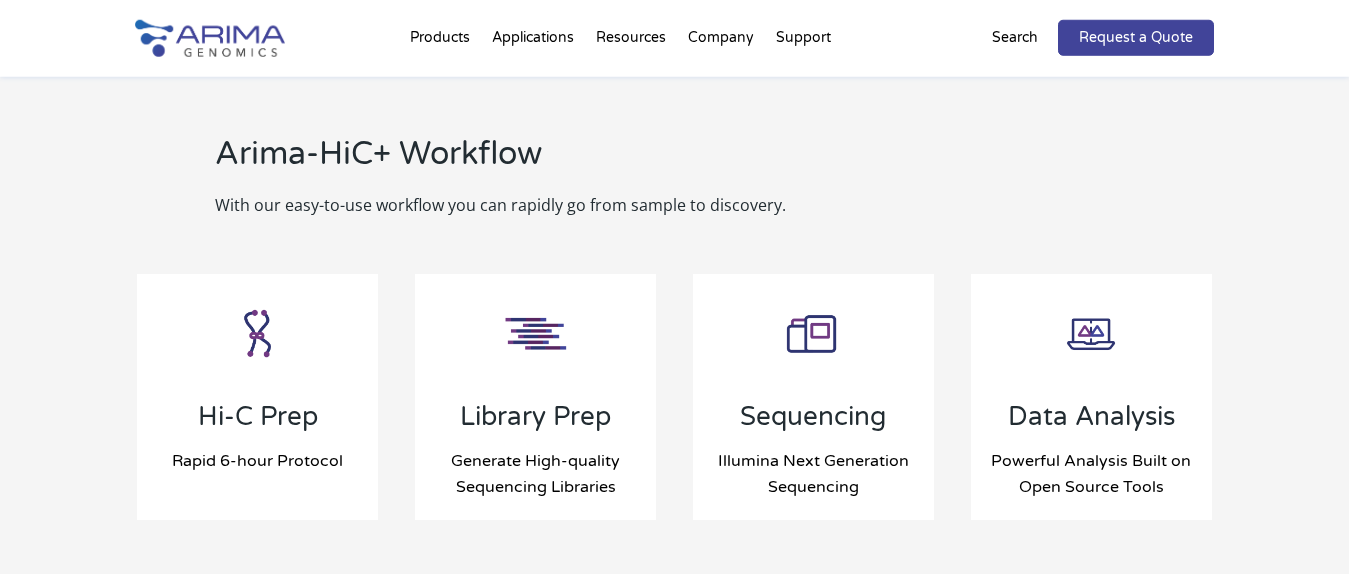scroll, scrollTop: 2067, scrollLeft: 0, axis: vertical 